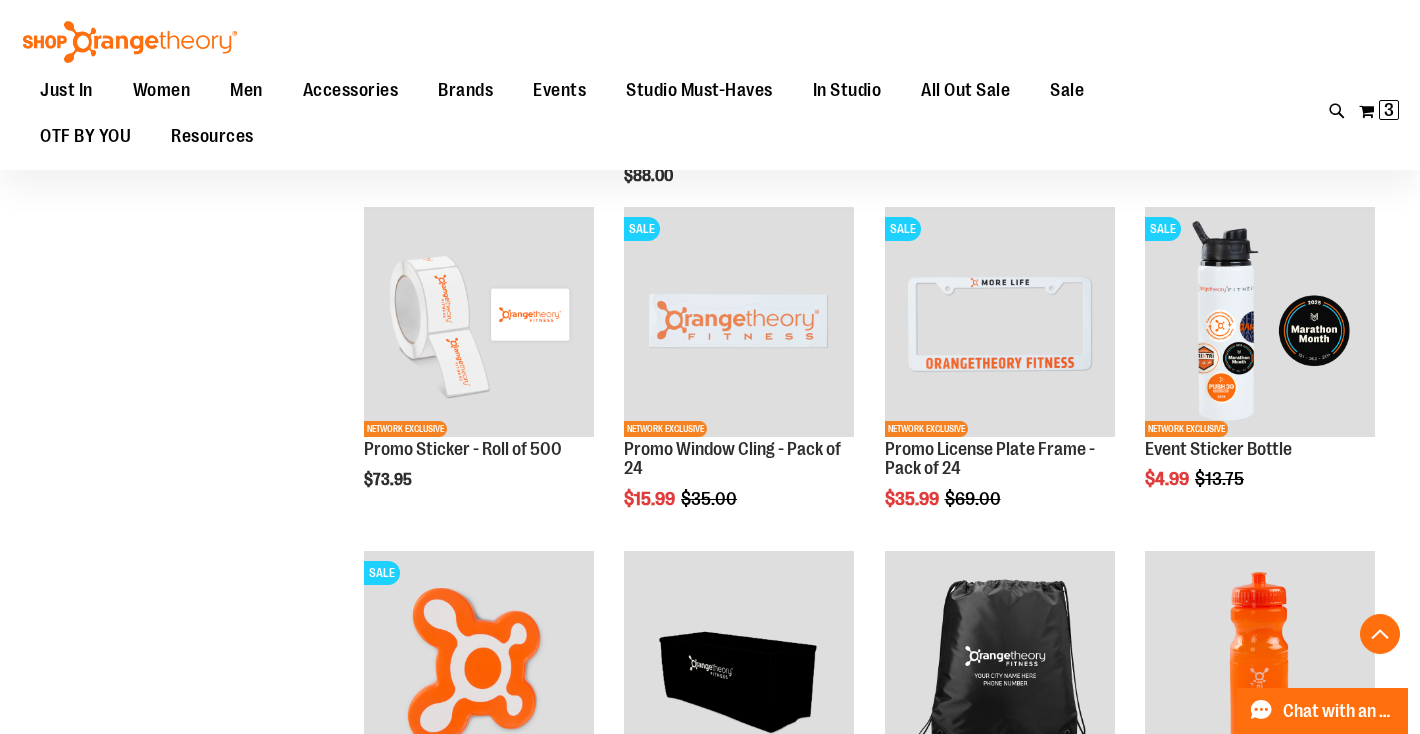 scroll, scrollTop: 1612, scrollLeft: 0, axis: vertical 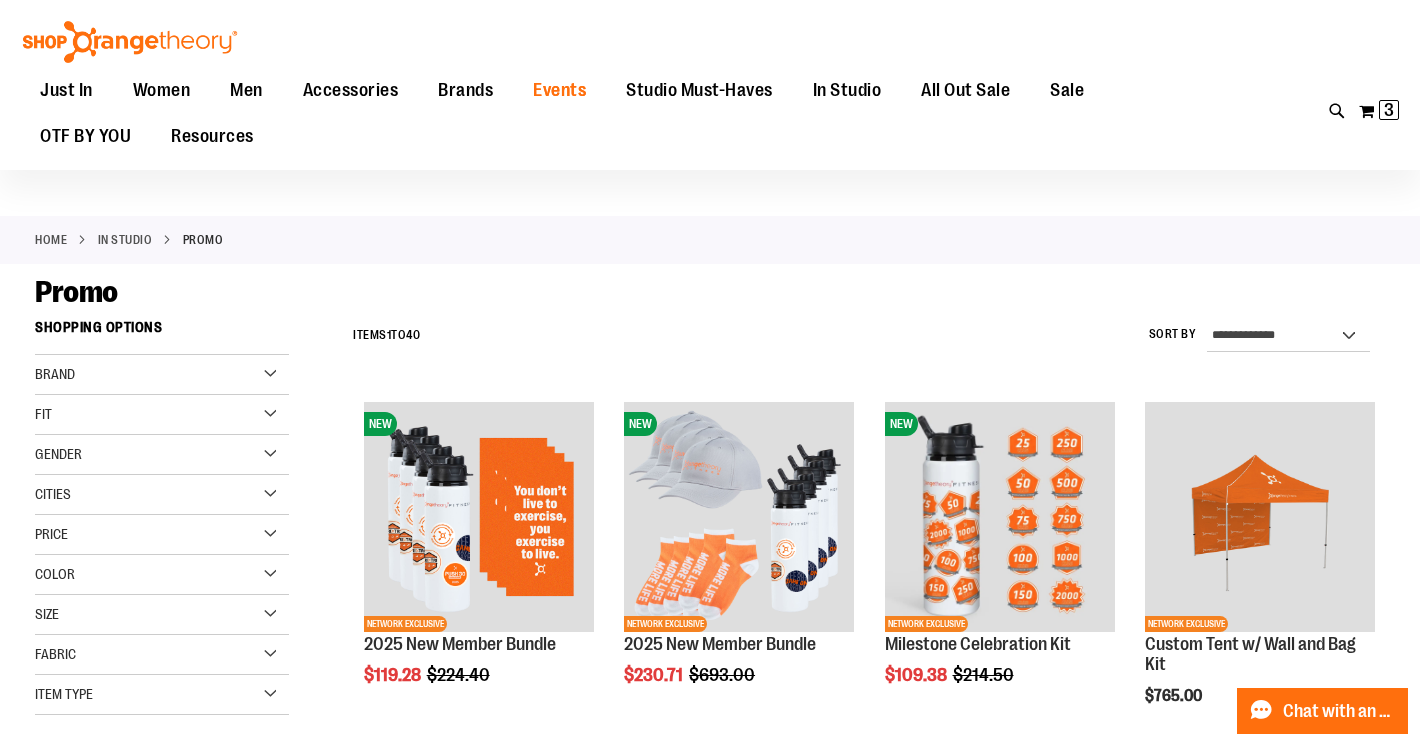 click on "Events" at bounding box center (559, 90) 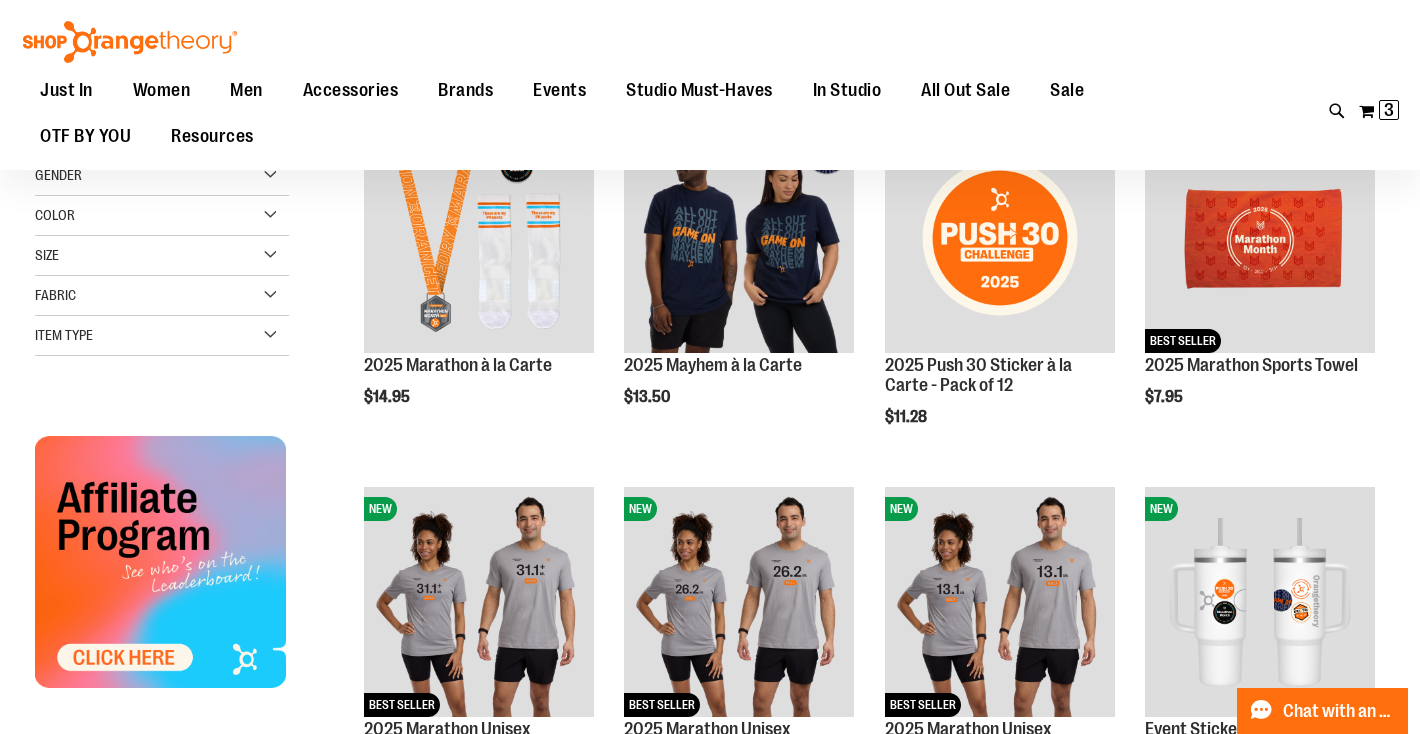 scroll, scrollTop: 0, scrollLeft: 0, axis: both 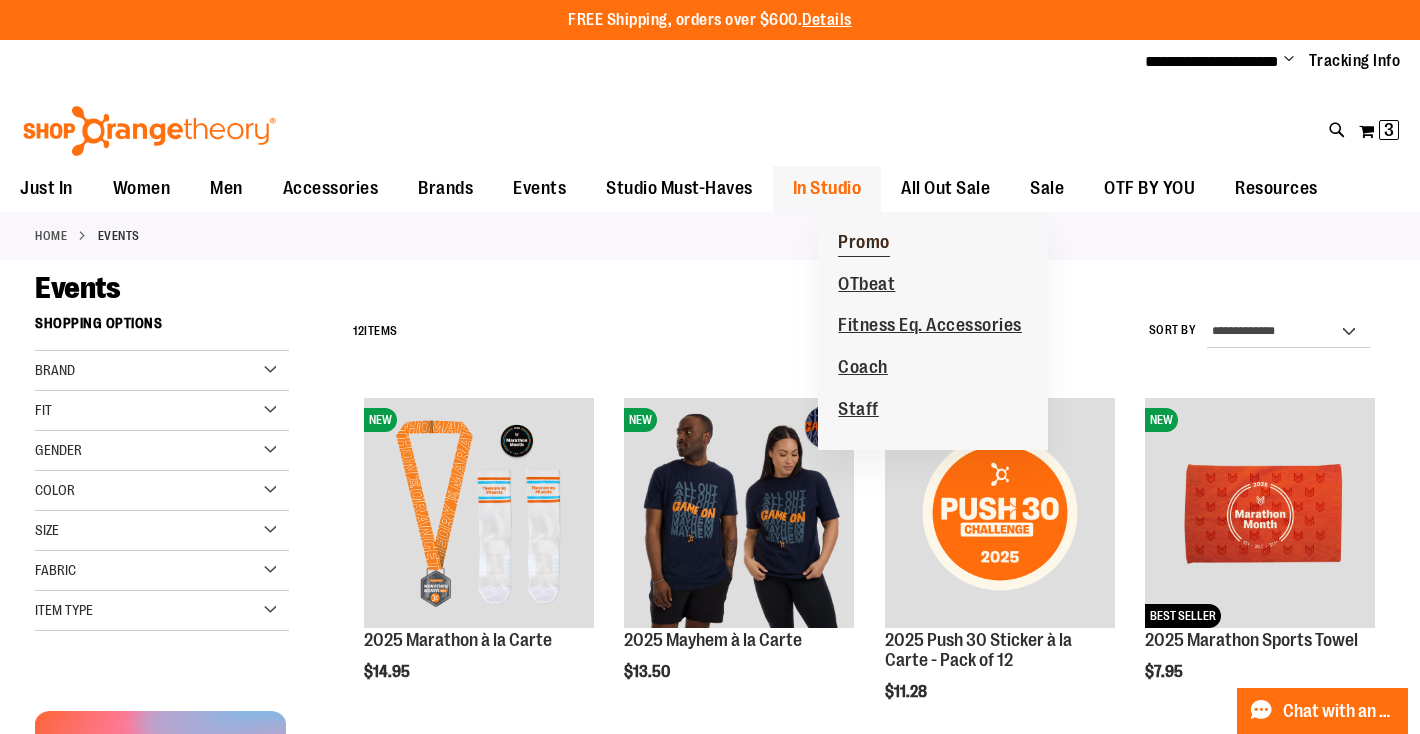 click on "Promo" at bounding box center [864, 244] 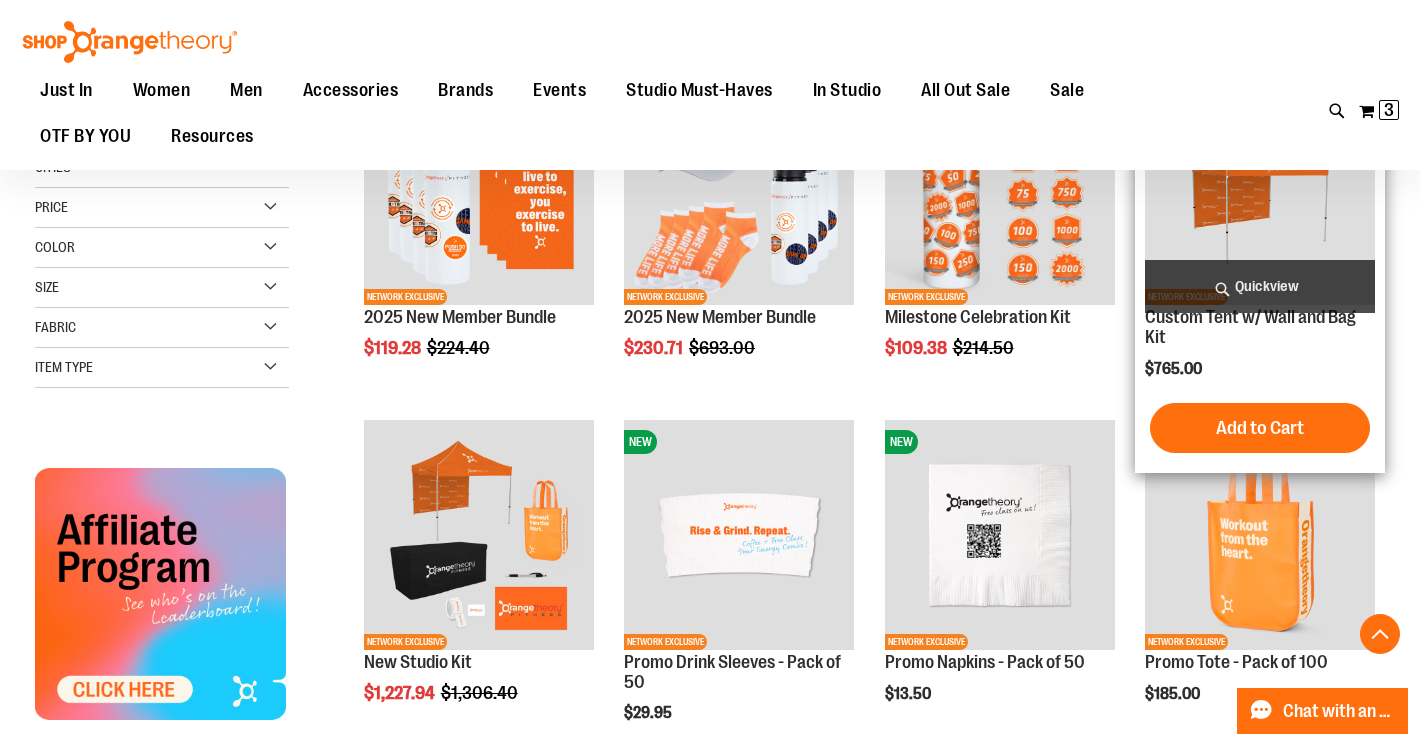 scroll, scrollTop: 0, scrollLeft: 0, axis: both 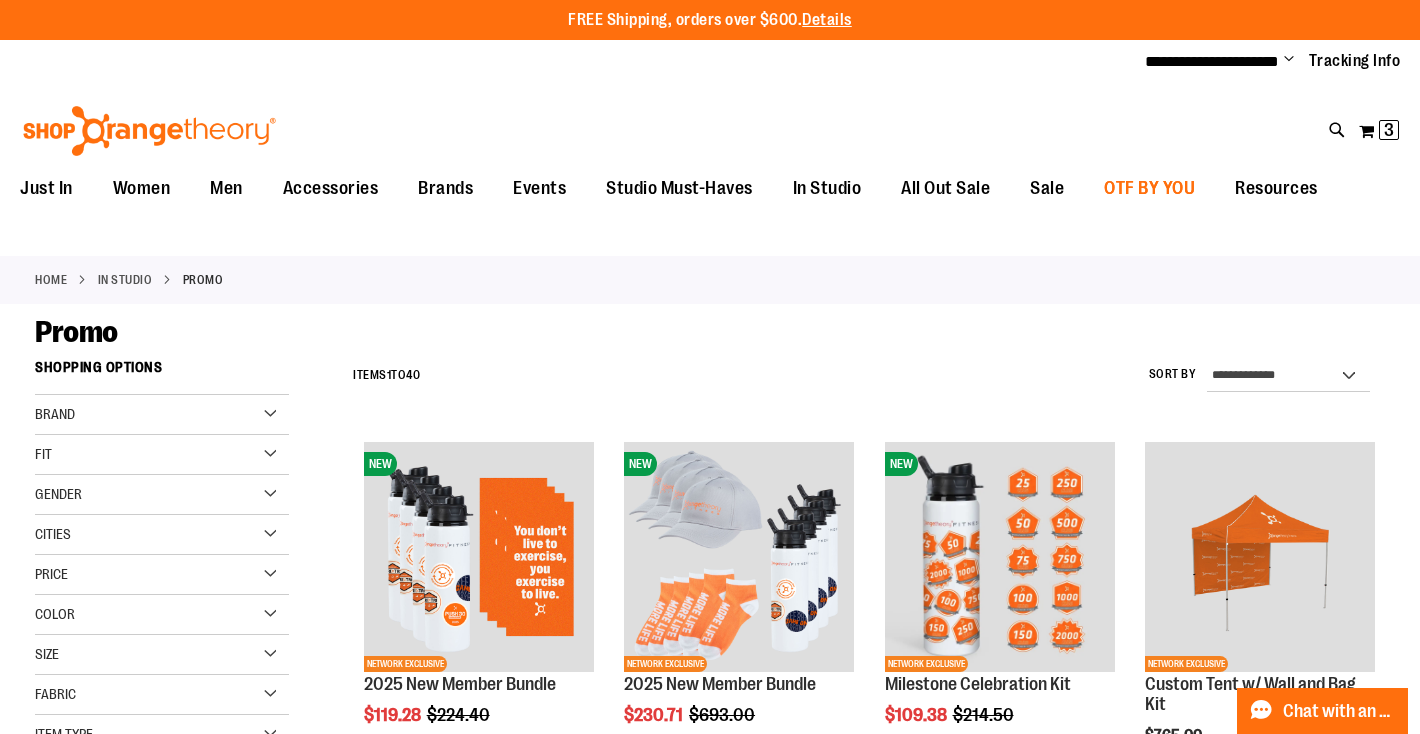 click on "OTF BY YOU" at bounding box center [1149, 188] 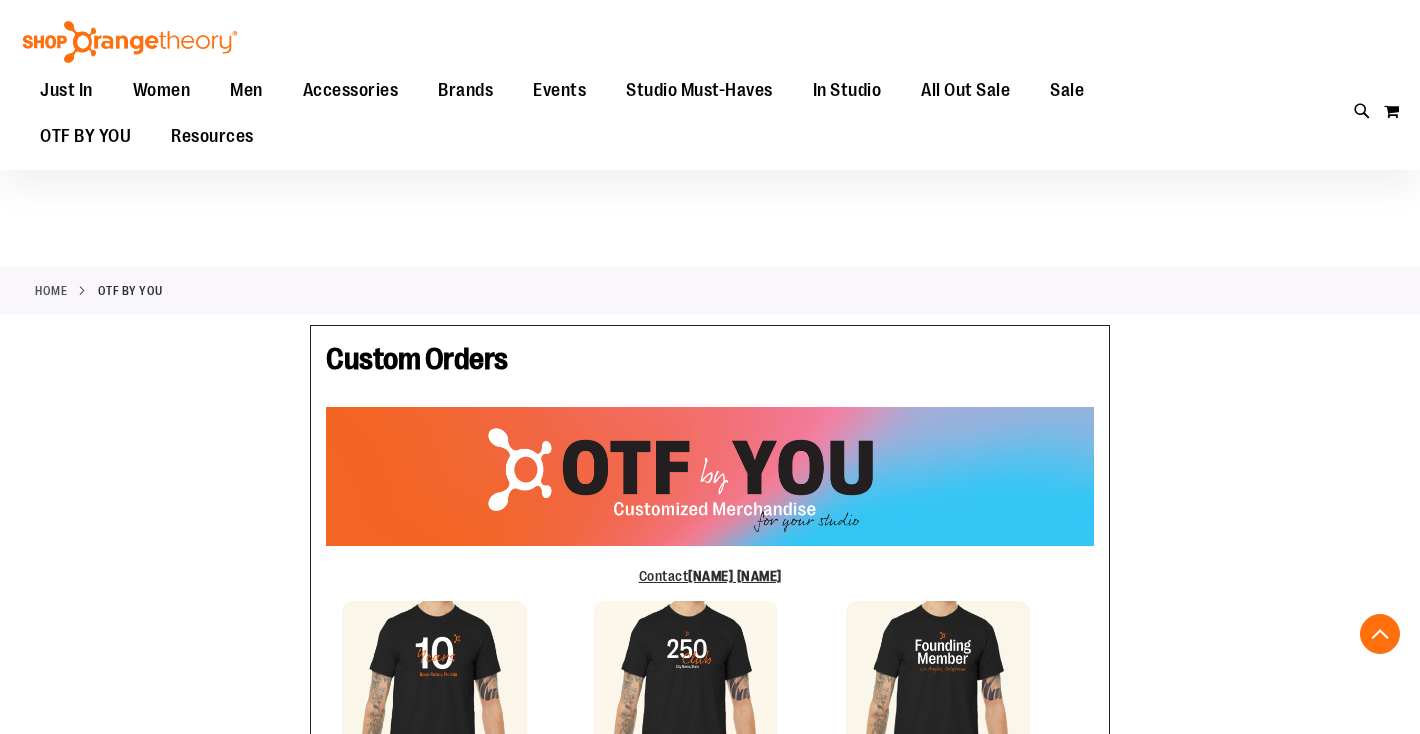 type on "****" 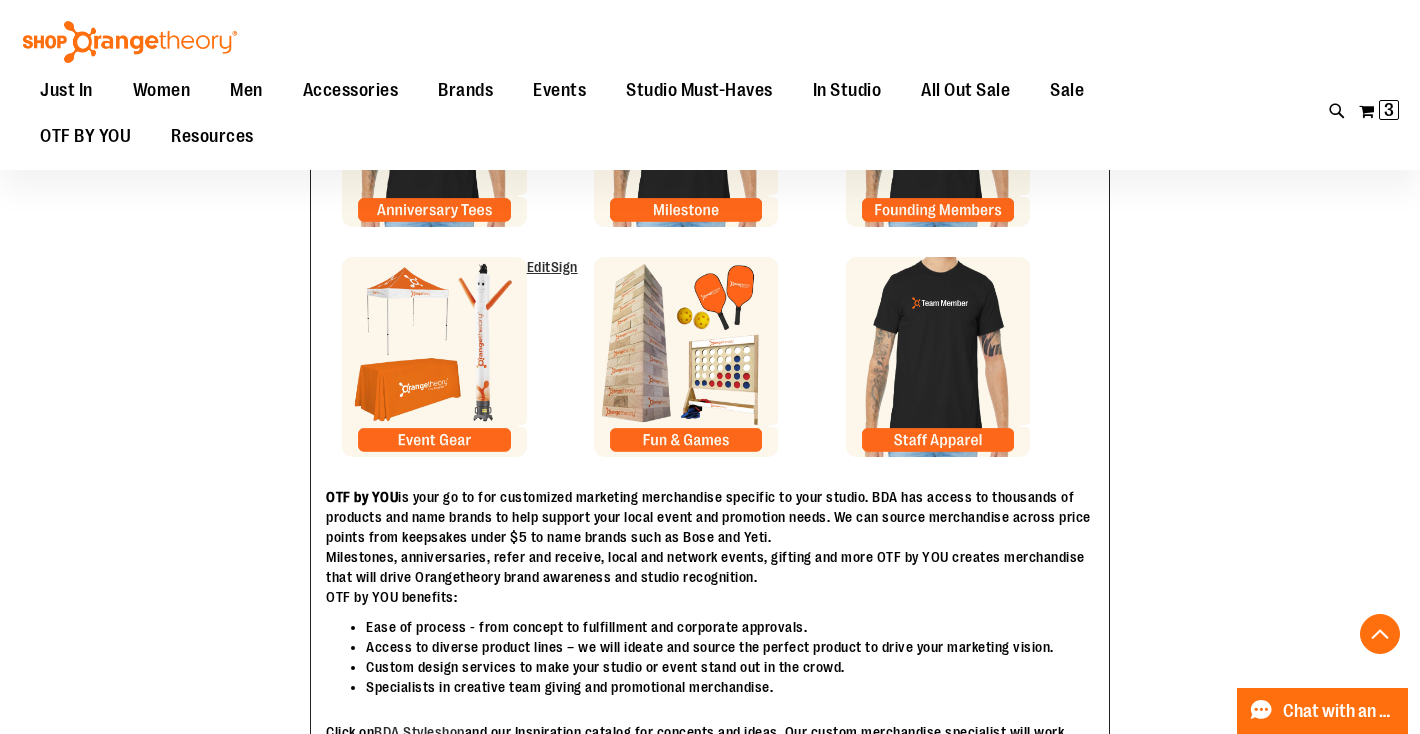 scroll, scrollTop: 412, scrollLeft: 0, axis: vertical 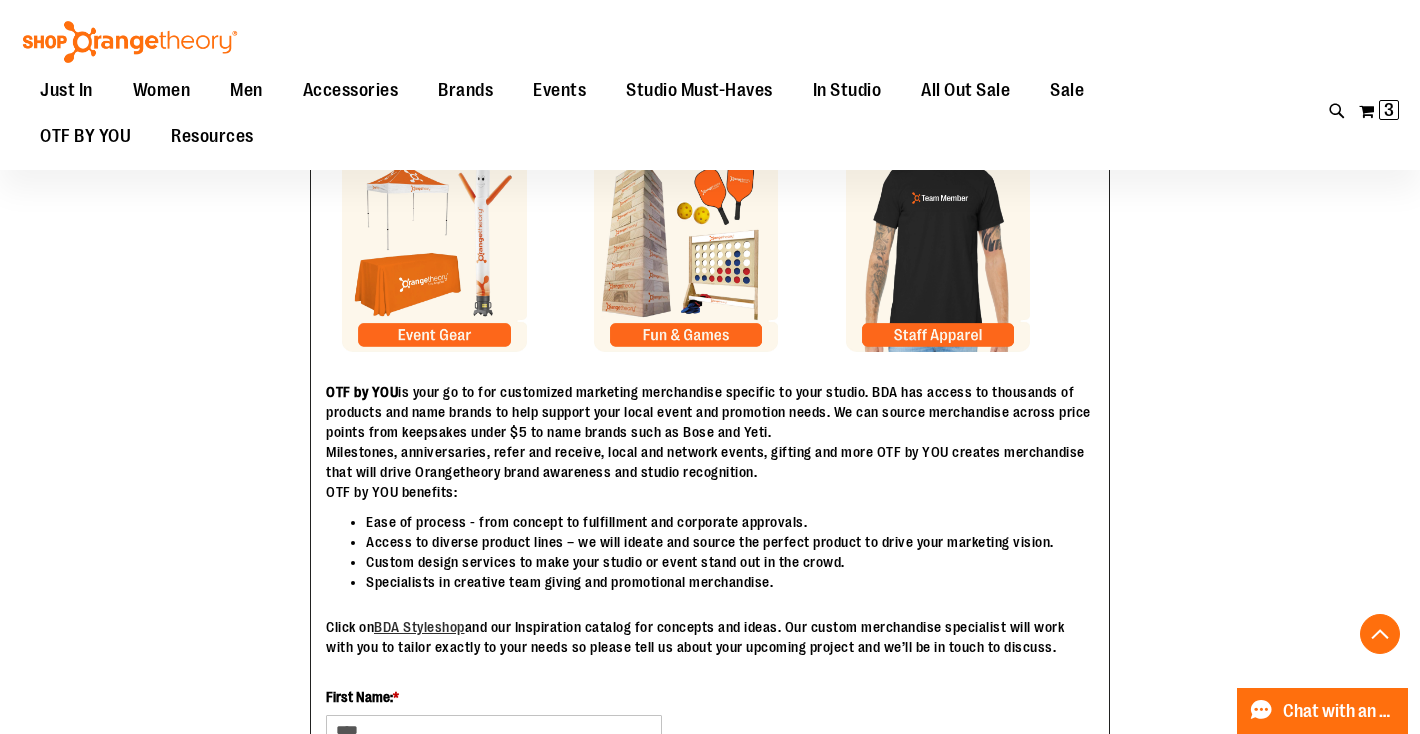 click at bounding box center [434, 252] 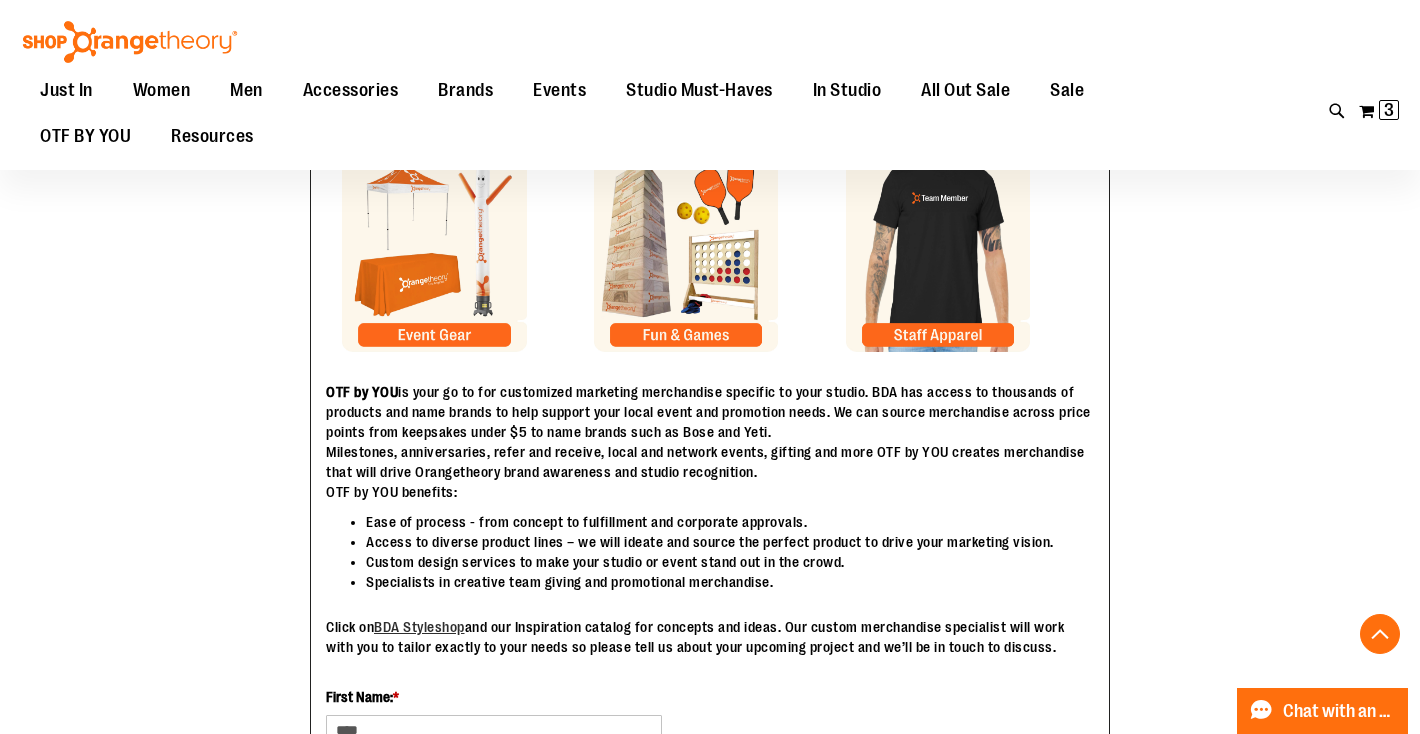 click at bounding box center (686, 252) 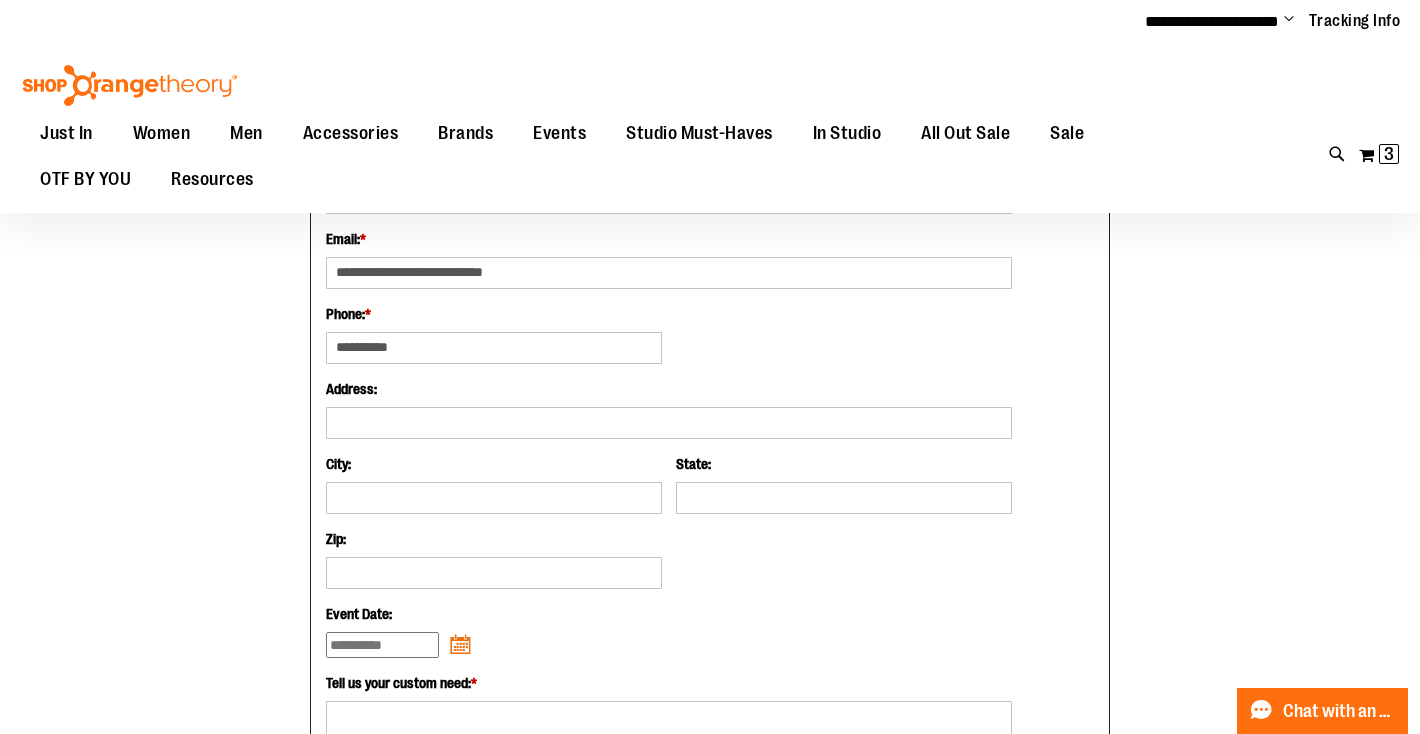 scroll, scrollTop: 0, scrollLeft: 0, axis: both 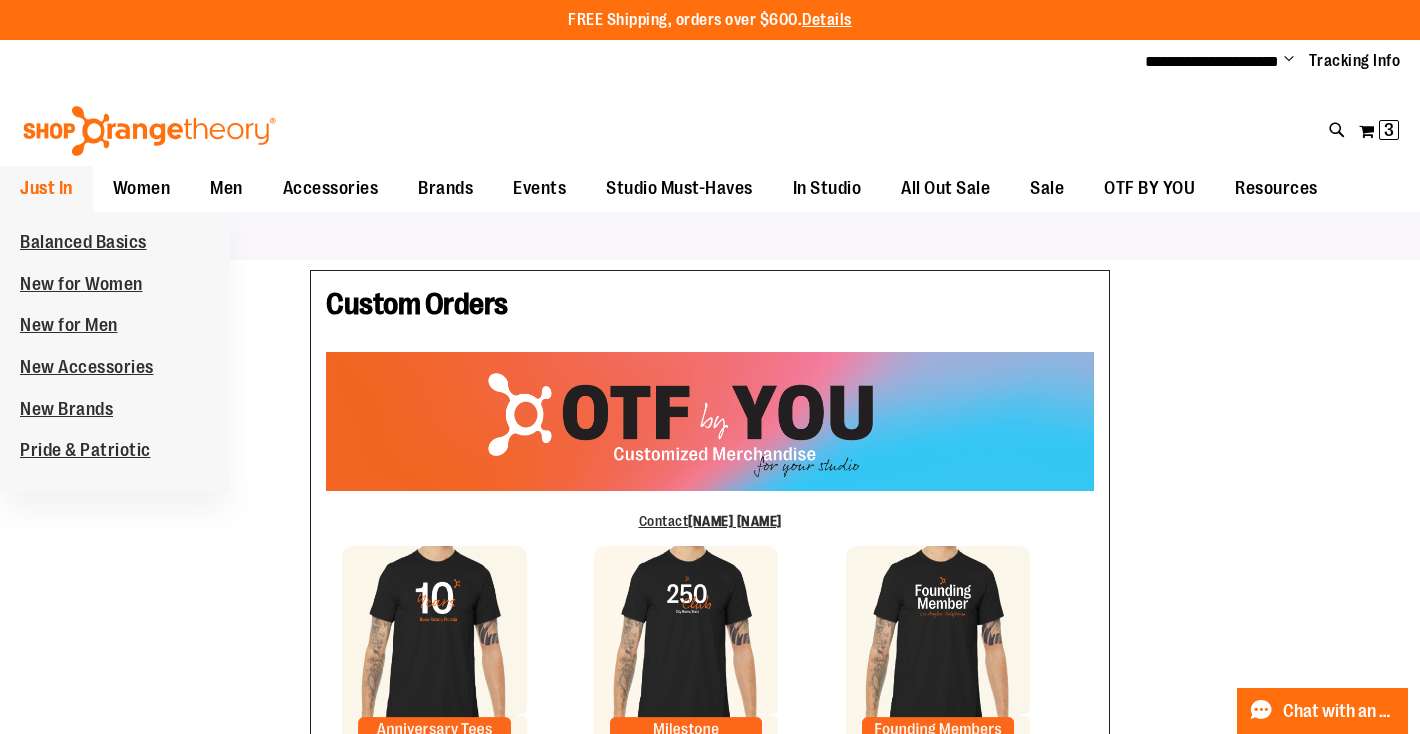 click on "Just In" at bounding box center [46, 188] 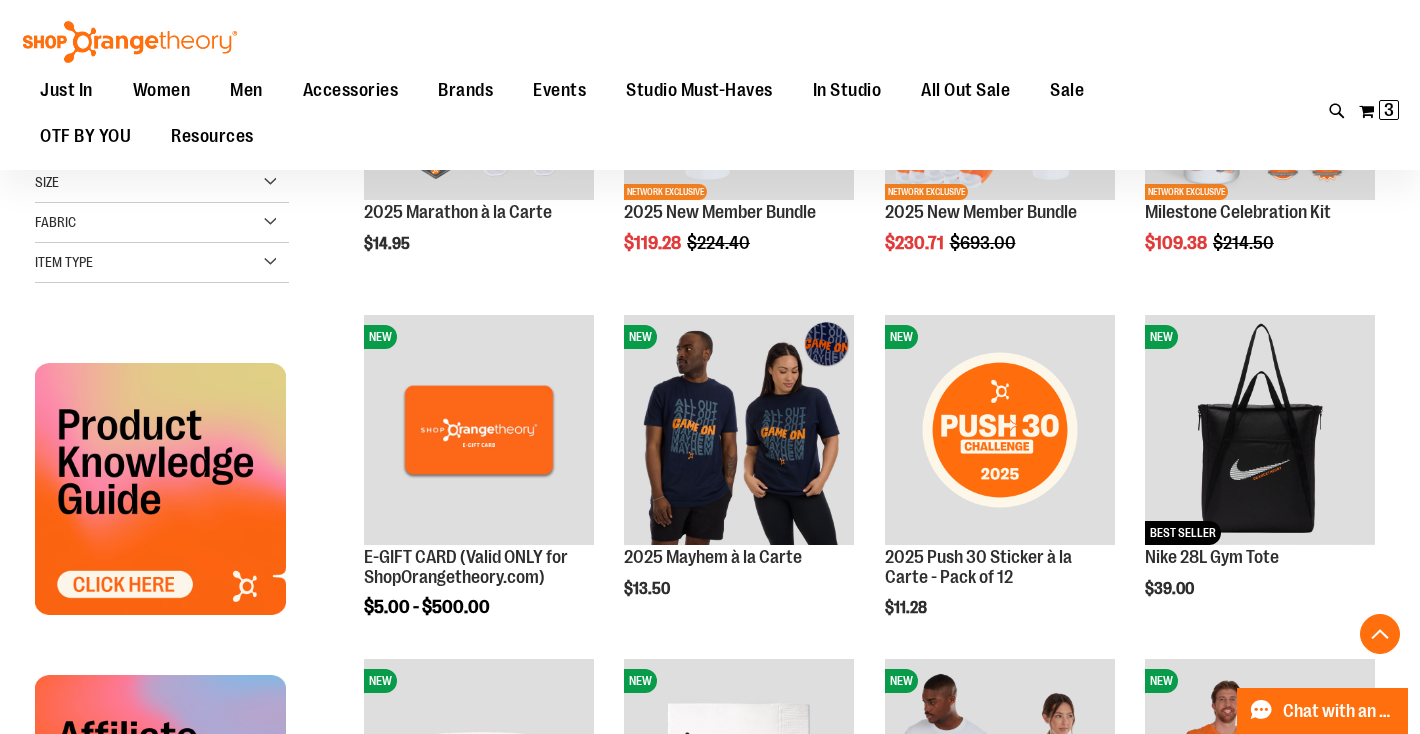 scroll, scrollTop: 505, scrollLeft: 0, axis: vertical 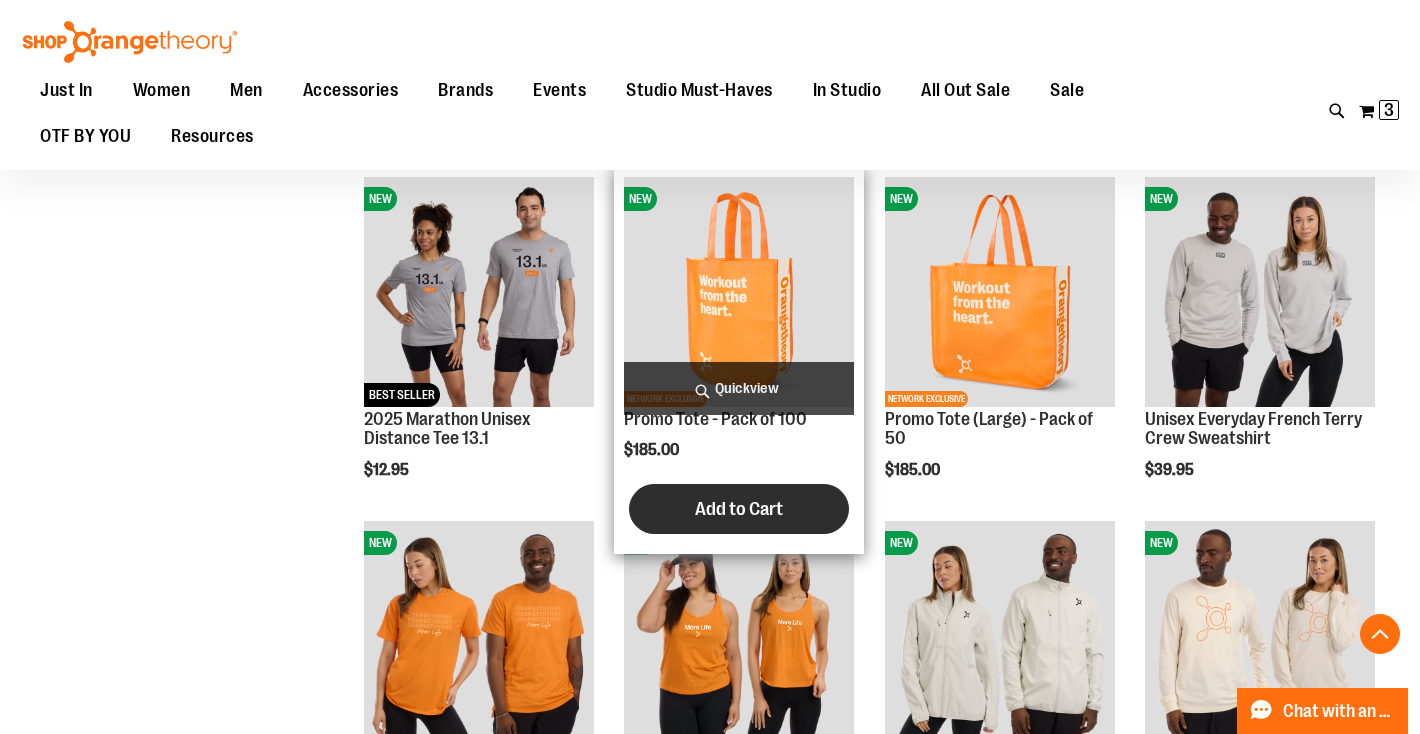 click on "Add to Cart" at bounding box center [739, 509] 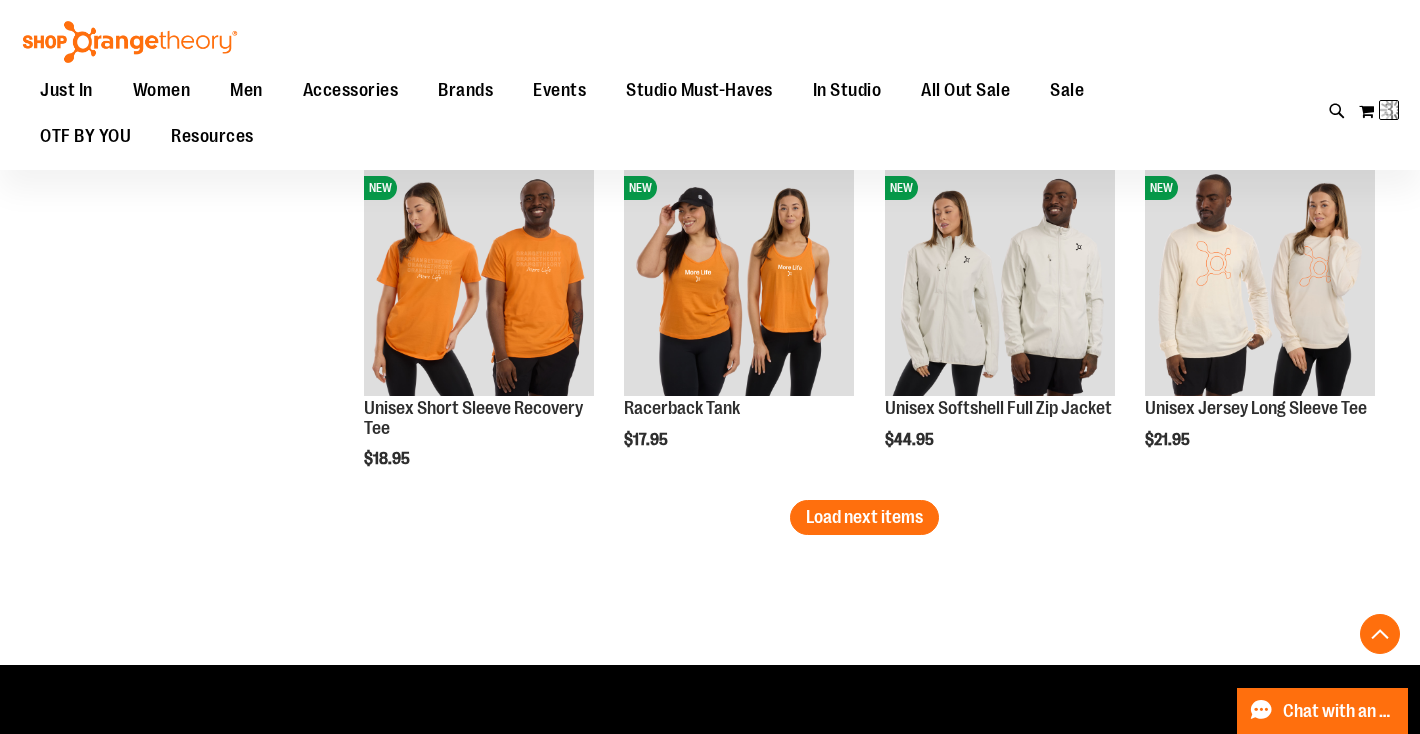 scroll, scrollTop: 3041, scrollLeft: 0, axis: vertical 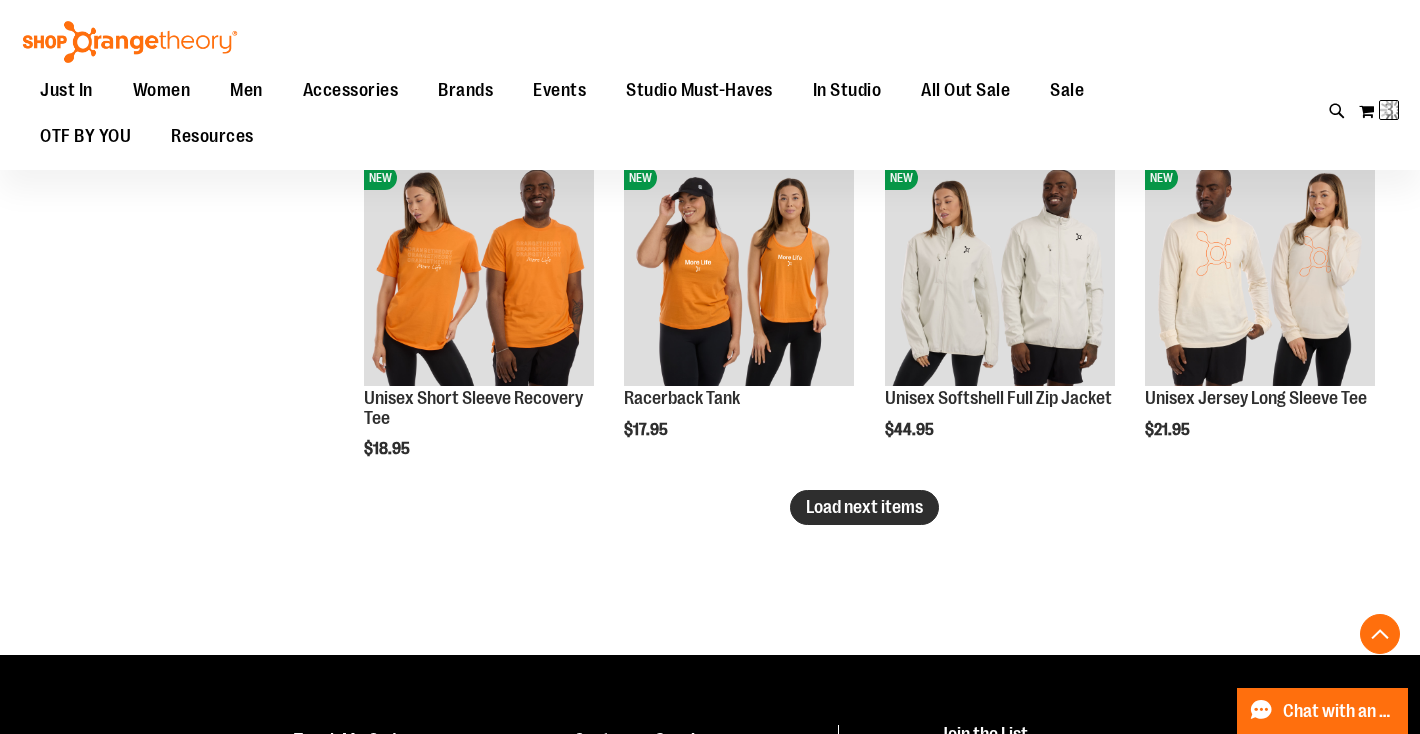 click on "Load next items" at bounding box center [864, 507] 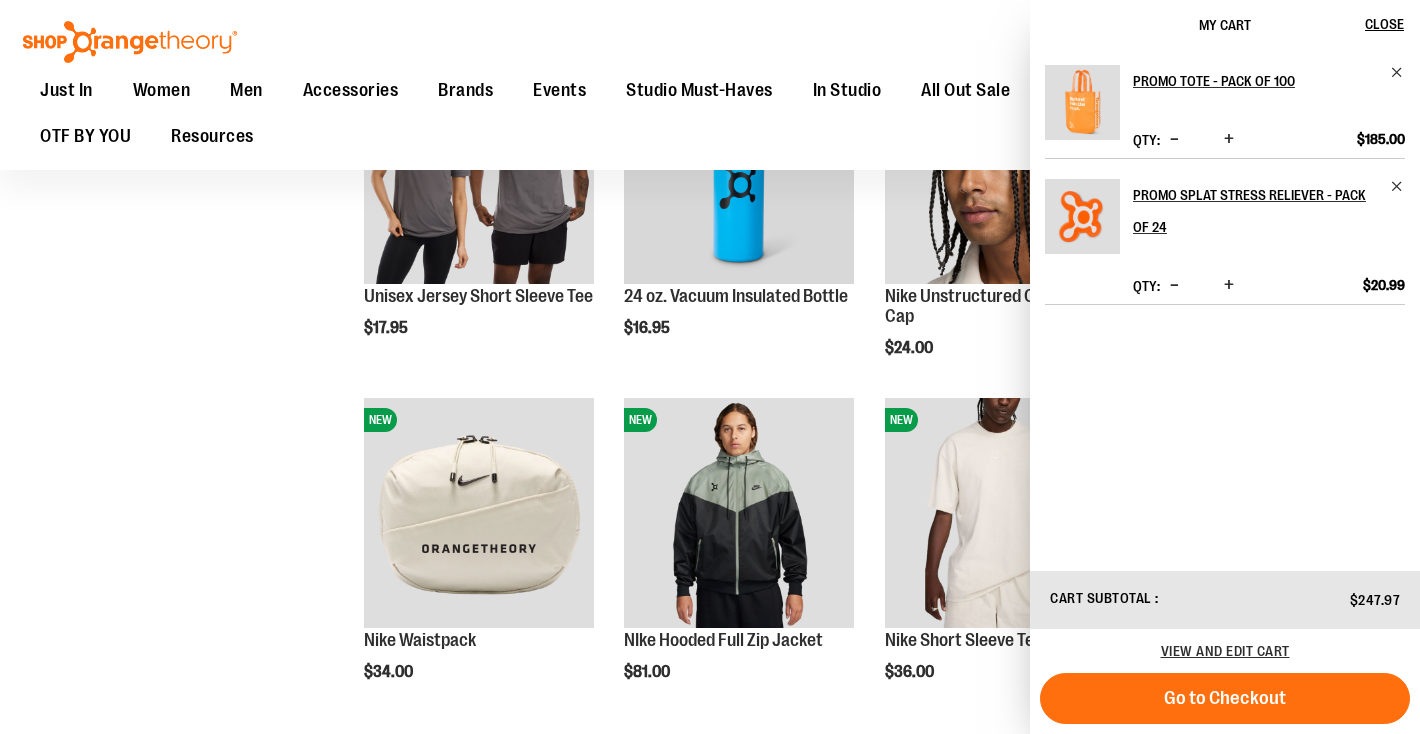 scroll, scrollTop: 3489, scrollLeft: 0, axis: vertical 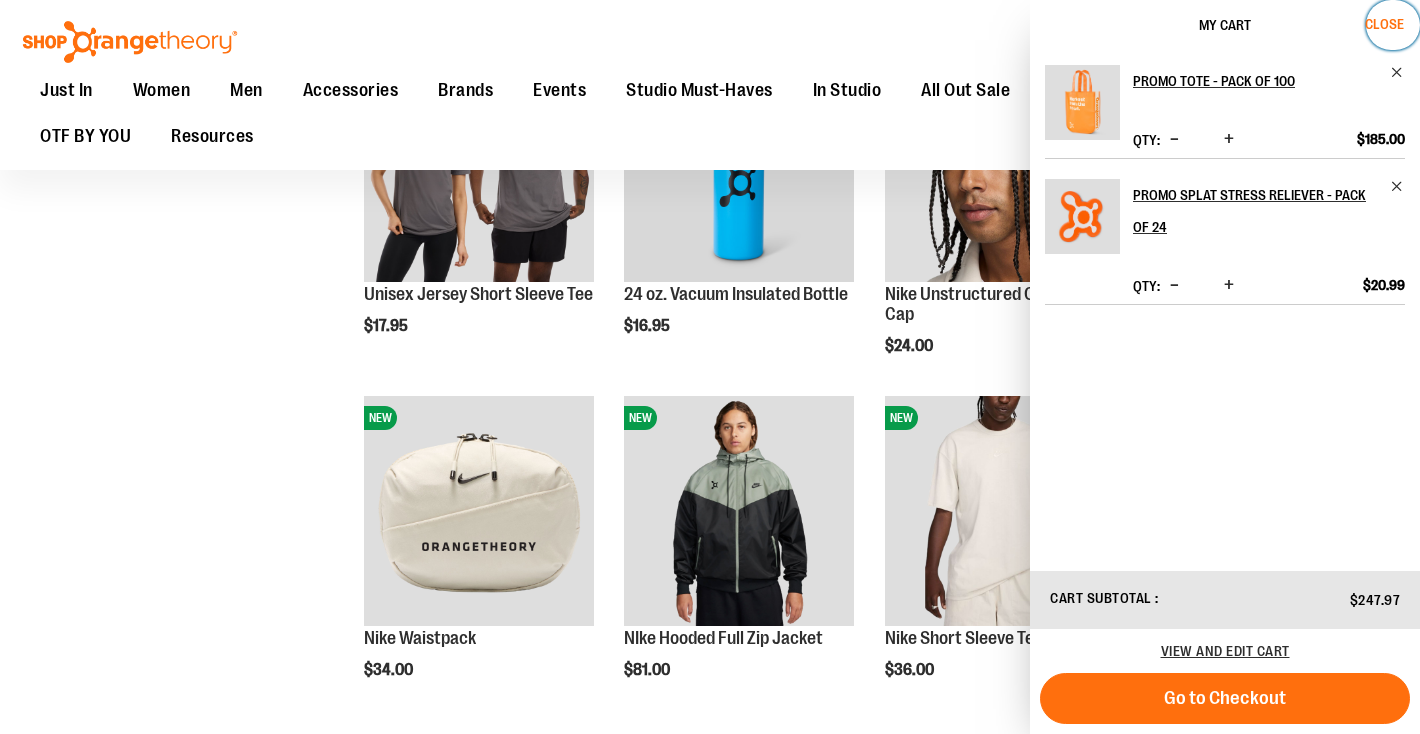 click on "Close" at bounding box center [1384, 24] 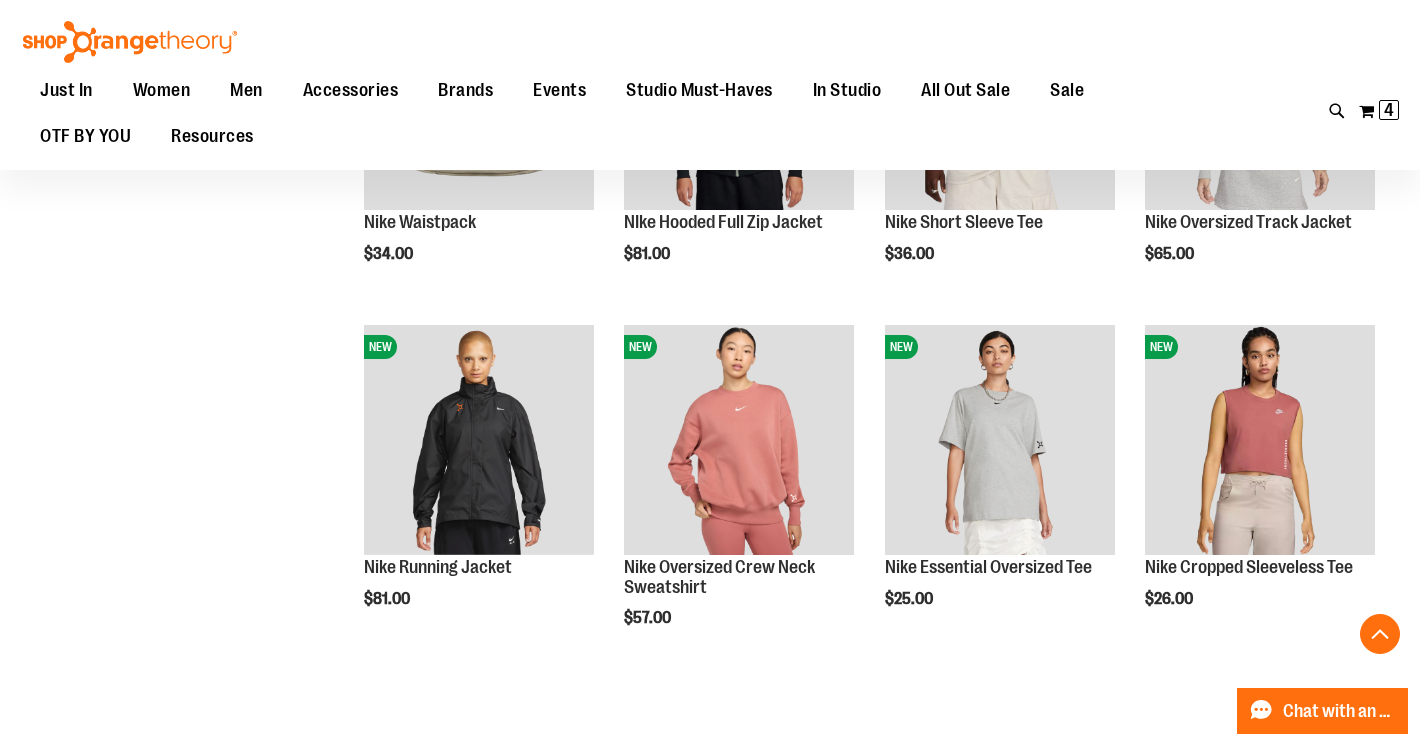 scroll, scrollTop: 3912, scrollLeft: 0, axis: vertical 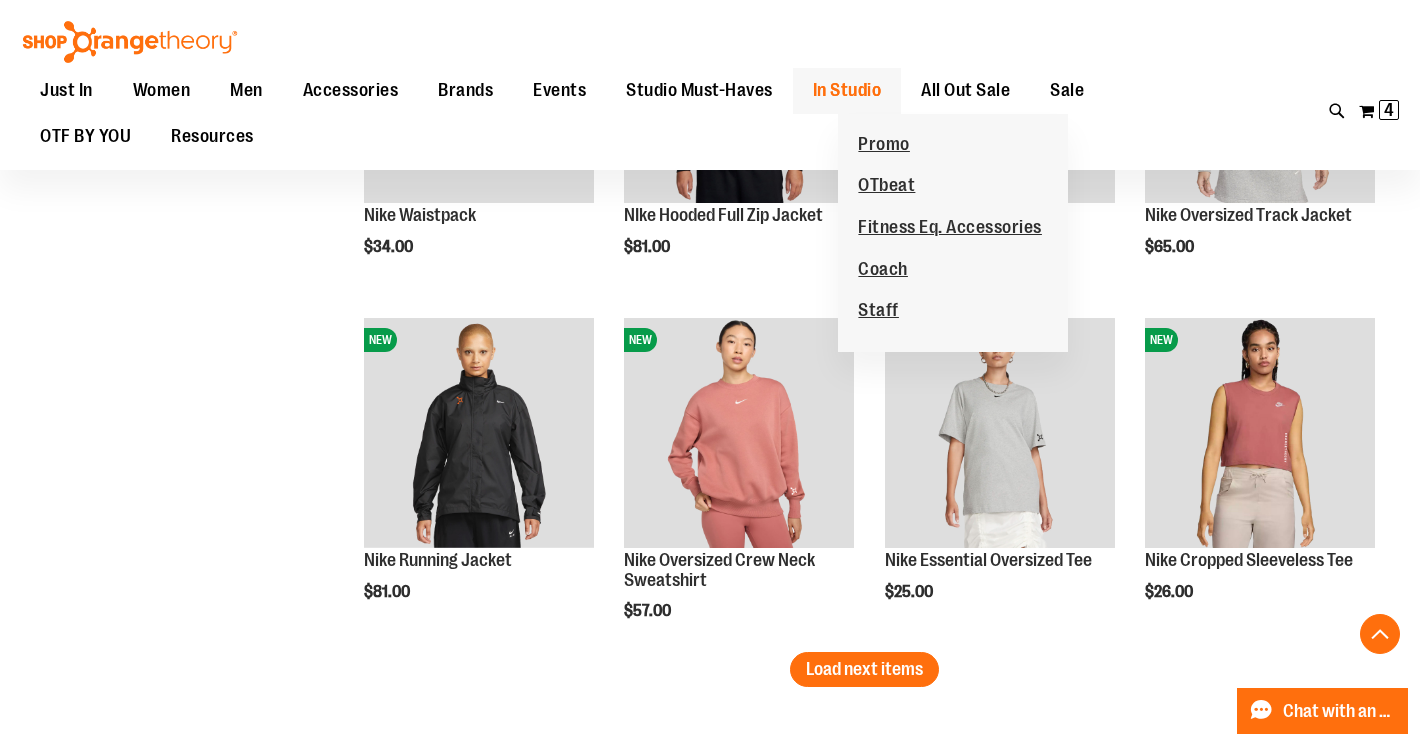 click on "In Studio" at bounding box center [847, 90] 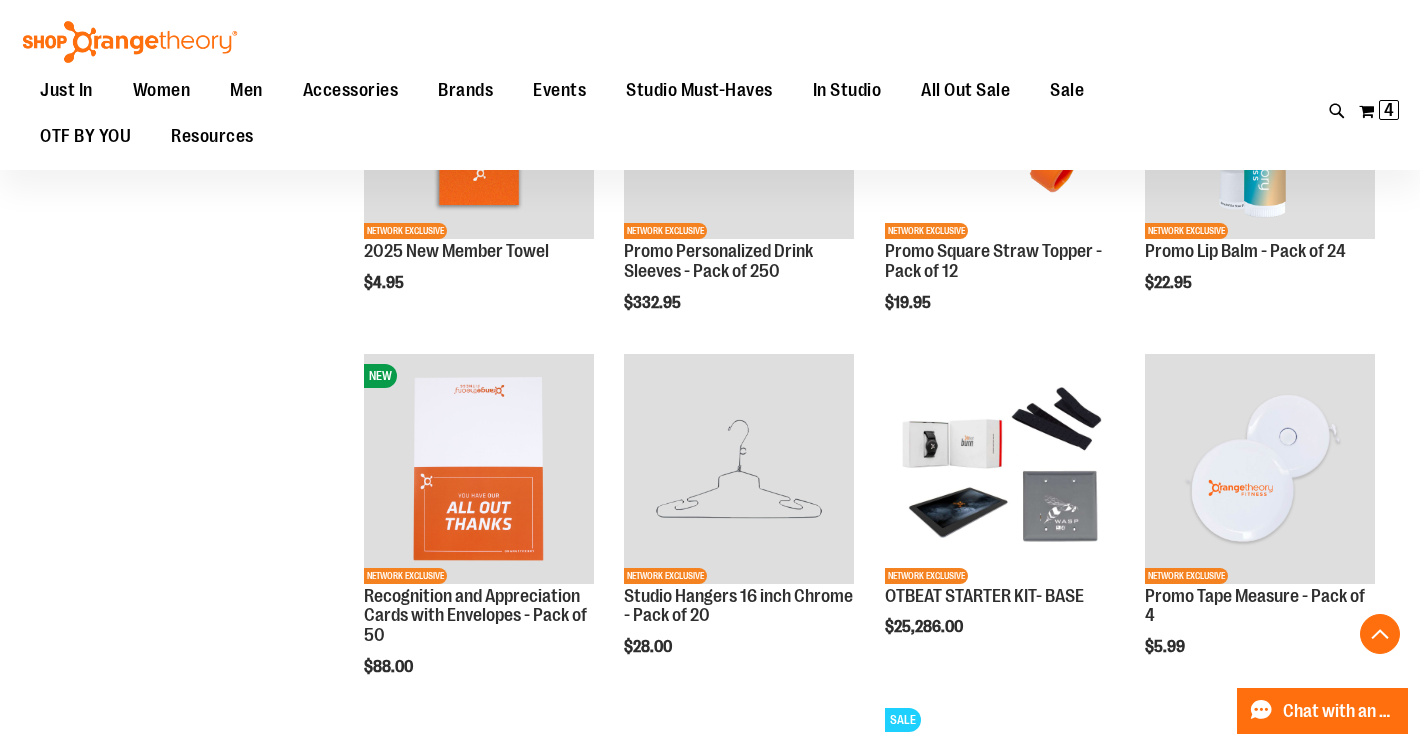 scroll, scrollTop: 1217, scrollLeft: 0, axis: vertical 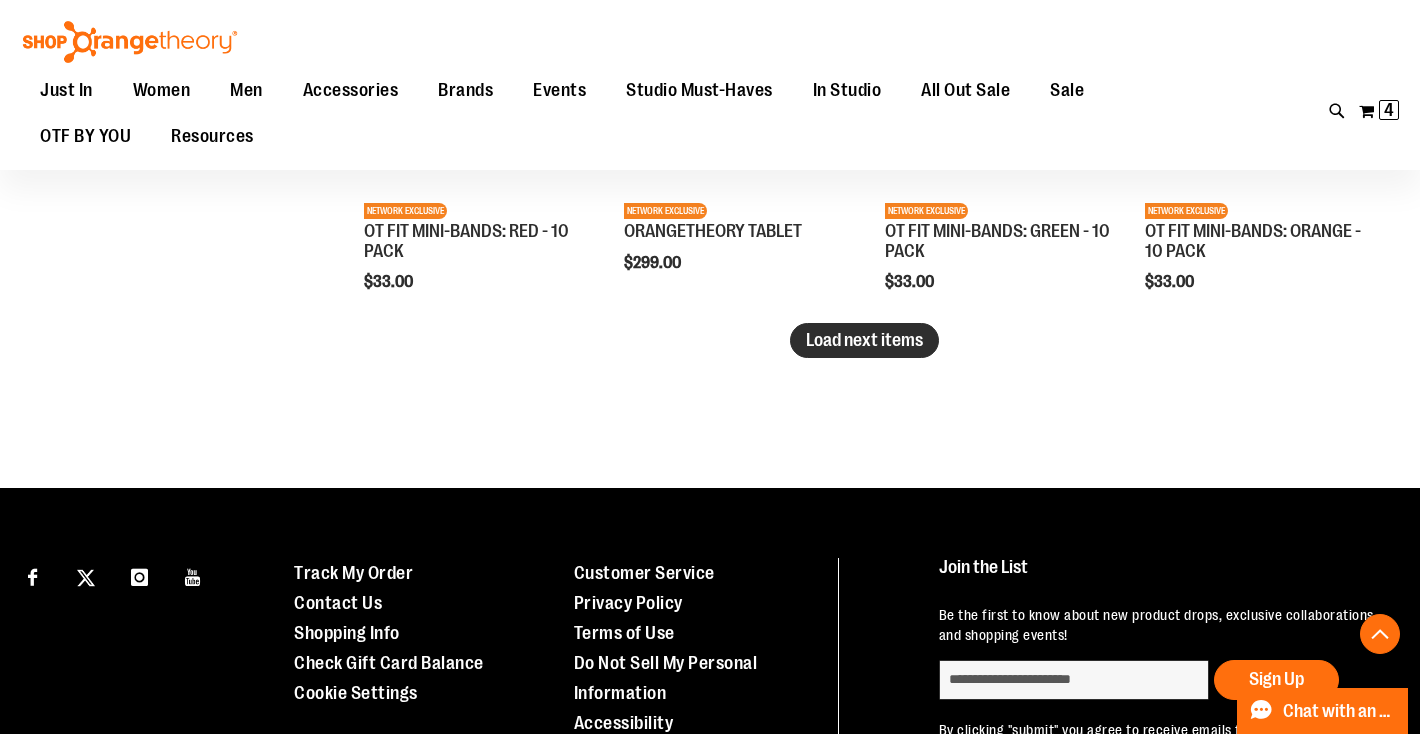 click on "Load next items" at bounding box center [864, 340] 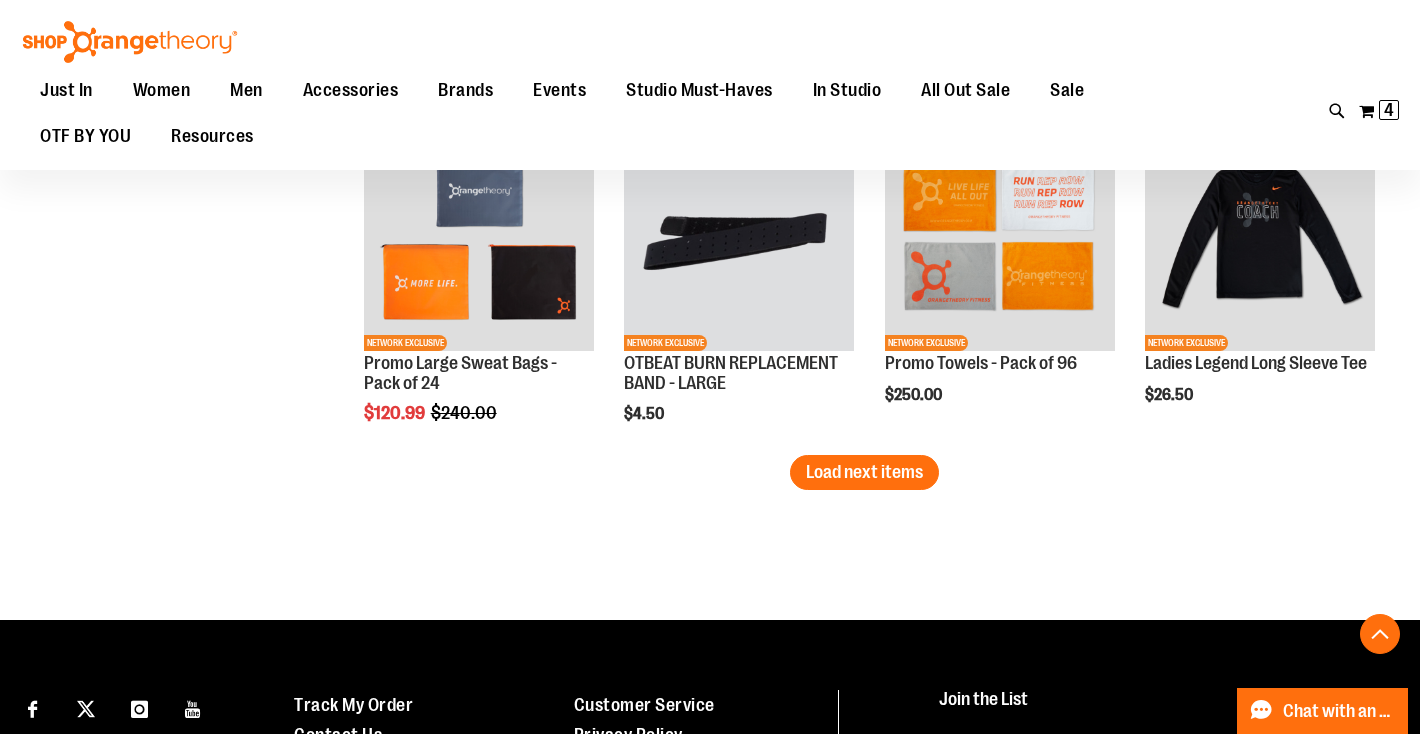 scroll, scrollTop: 3852, scrollLeft: 0, axis: vertical 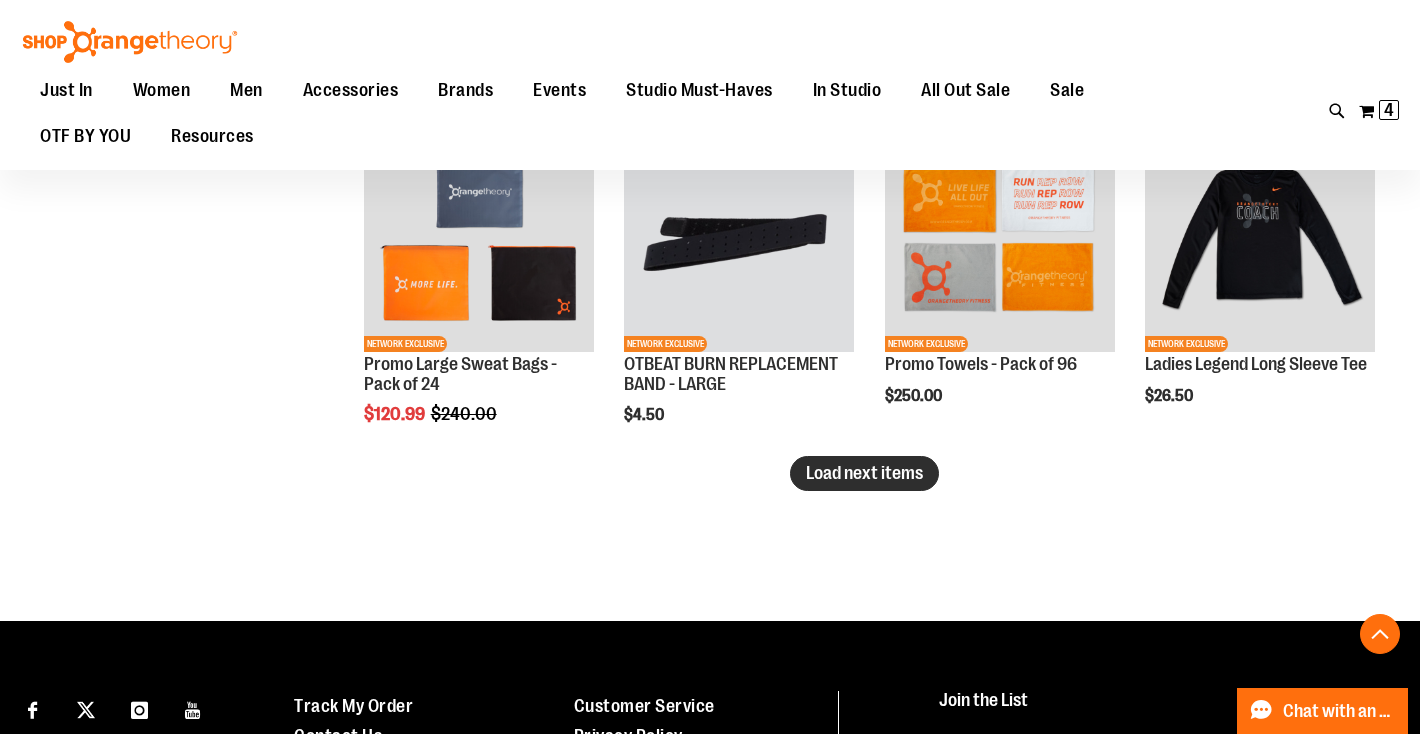 click on "Load next items" at bounding box center (864, 473) 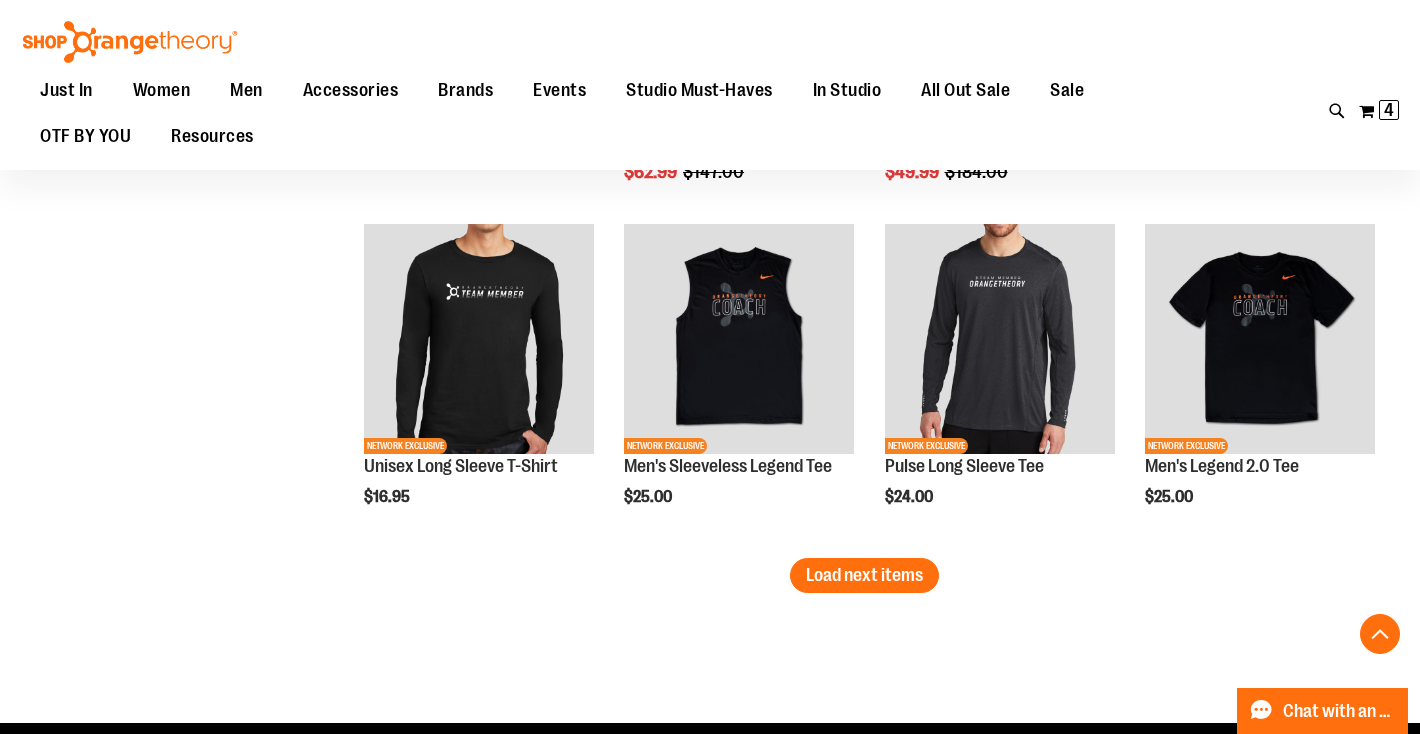 scroll, scrollTop: 4798, scrollLeft: 0, axis: vertical 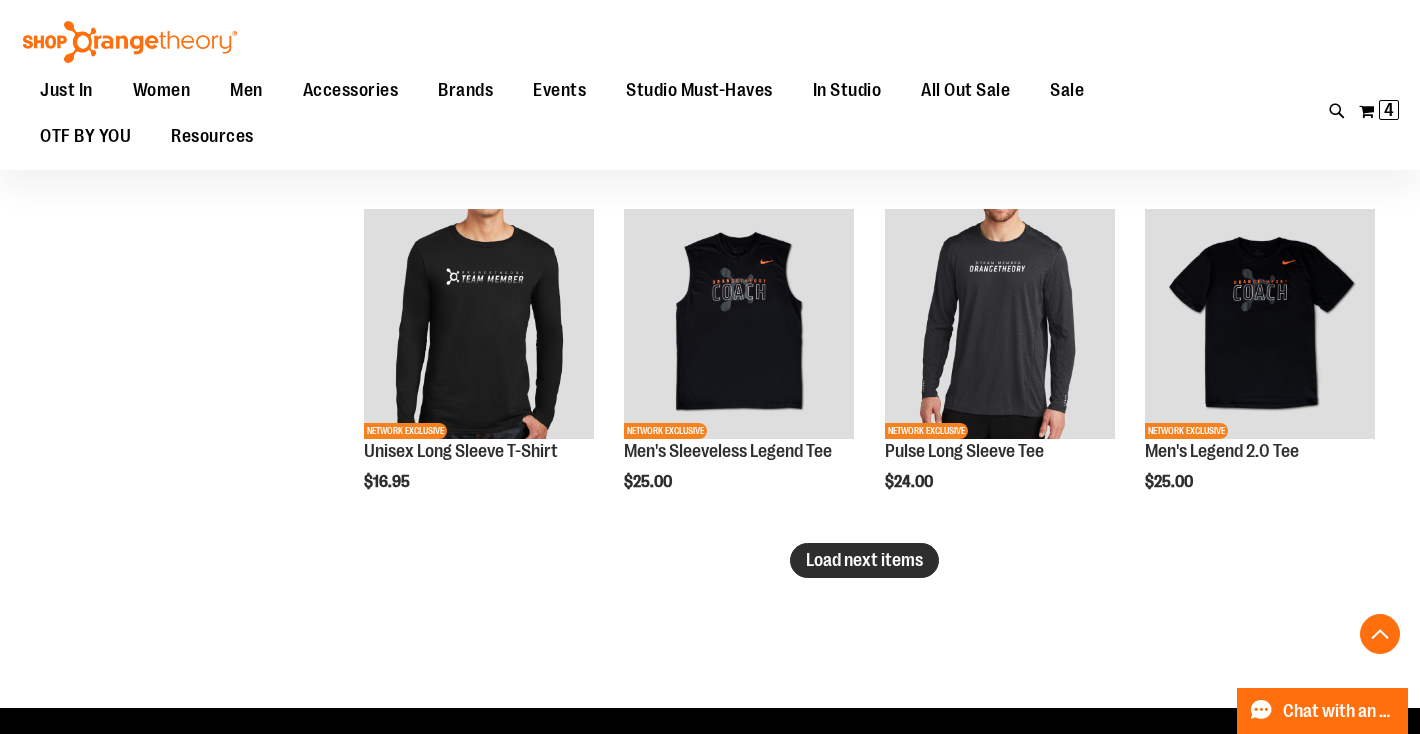 click on "Load next items" at bounding box center [864, 560] 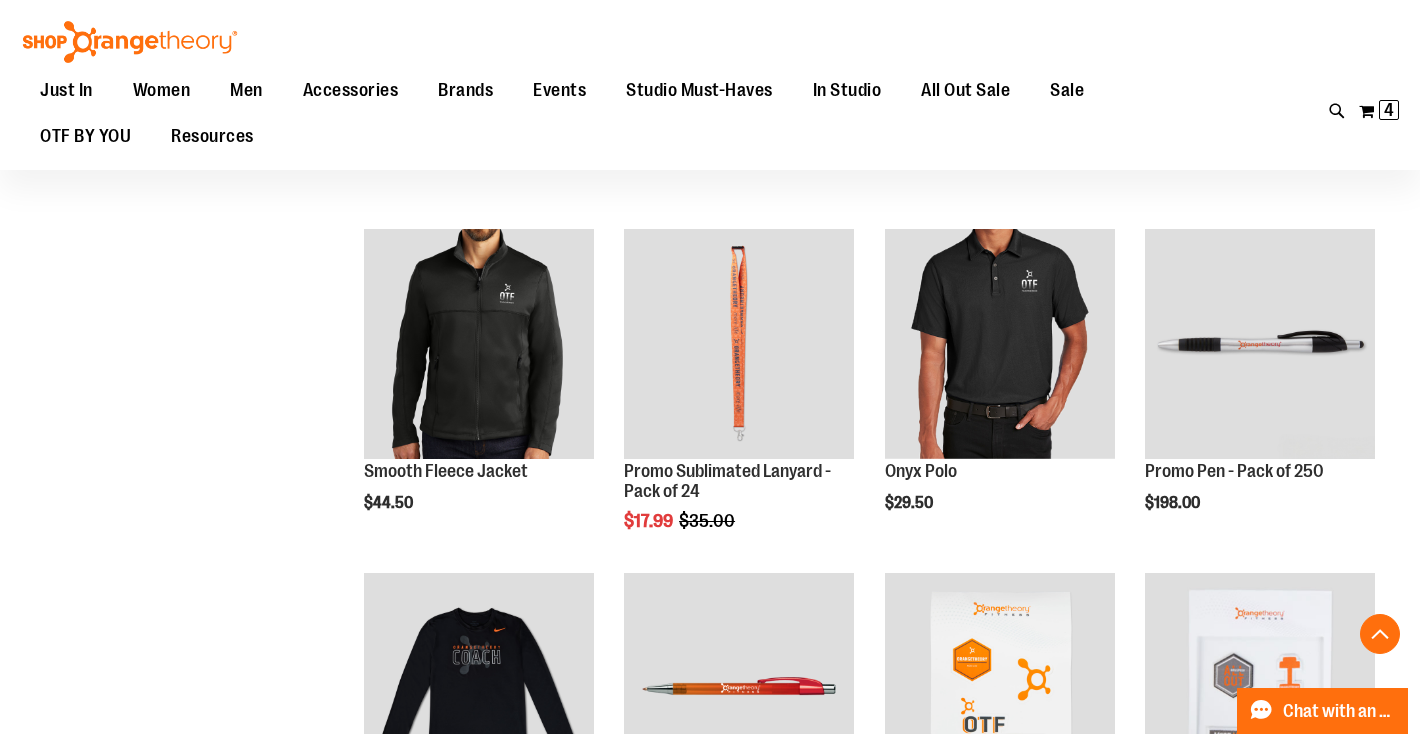 scroll, scrollTop: 5126, scrollLeft: 0, axis: vertical 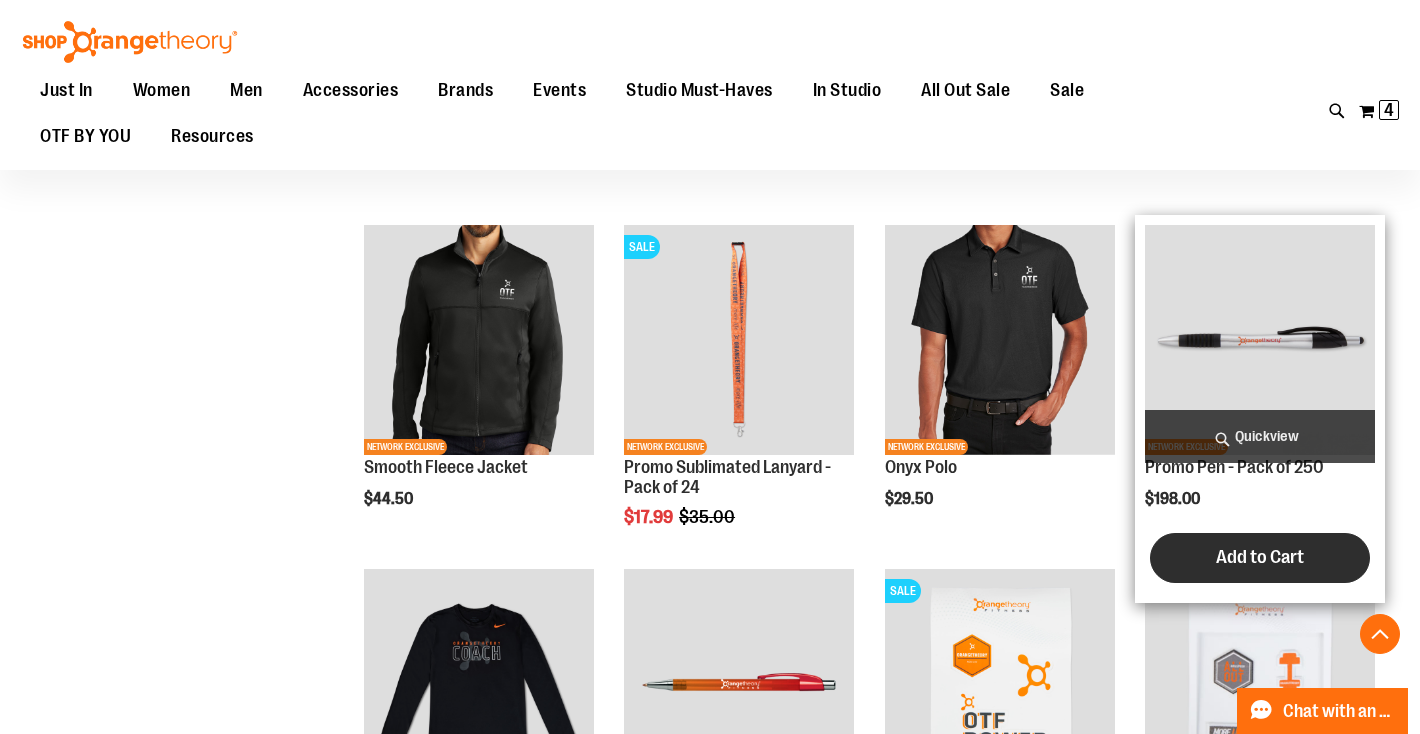 click on "Add to Cart" at bounding box center (1260, 557) 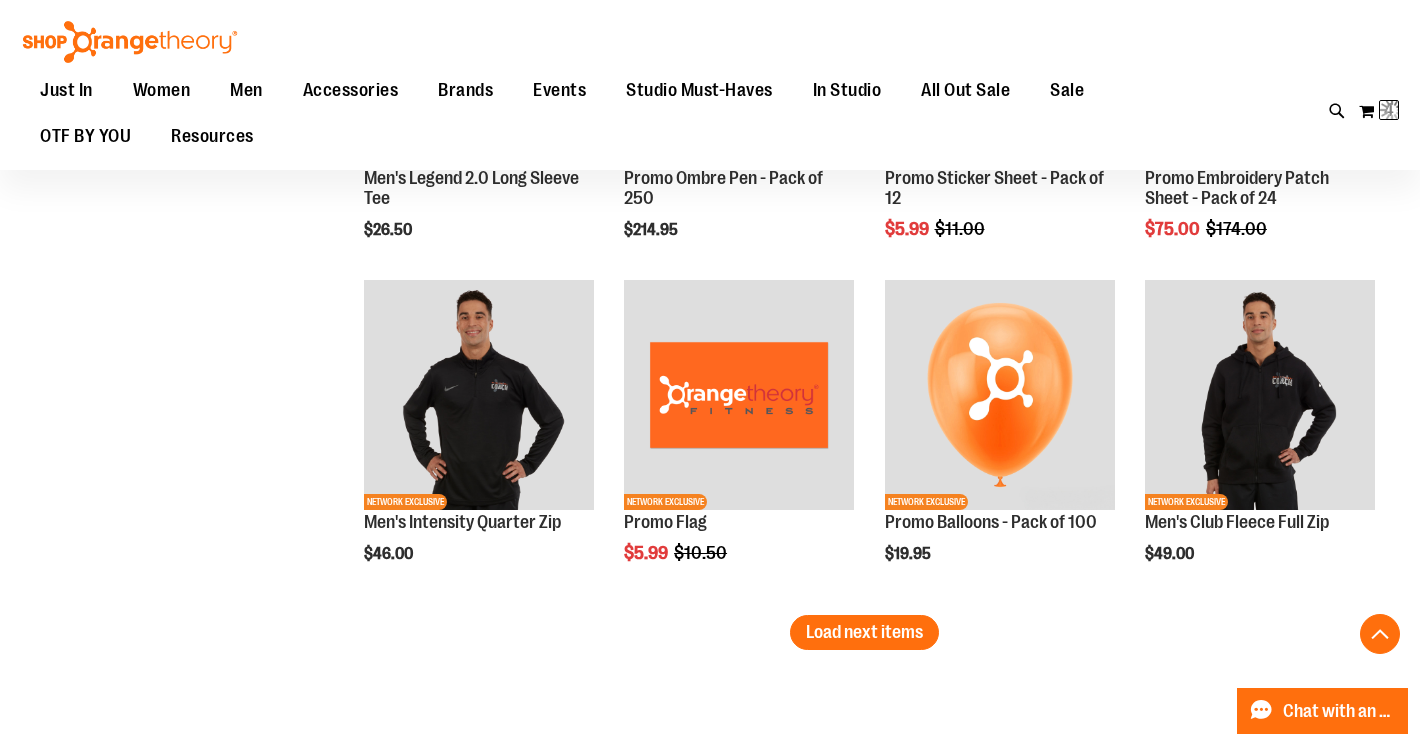 scroll, scrollTop: 5808, scrollLeft: 0, axis: vertical 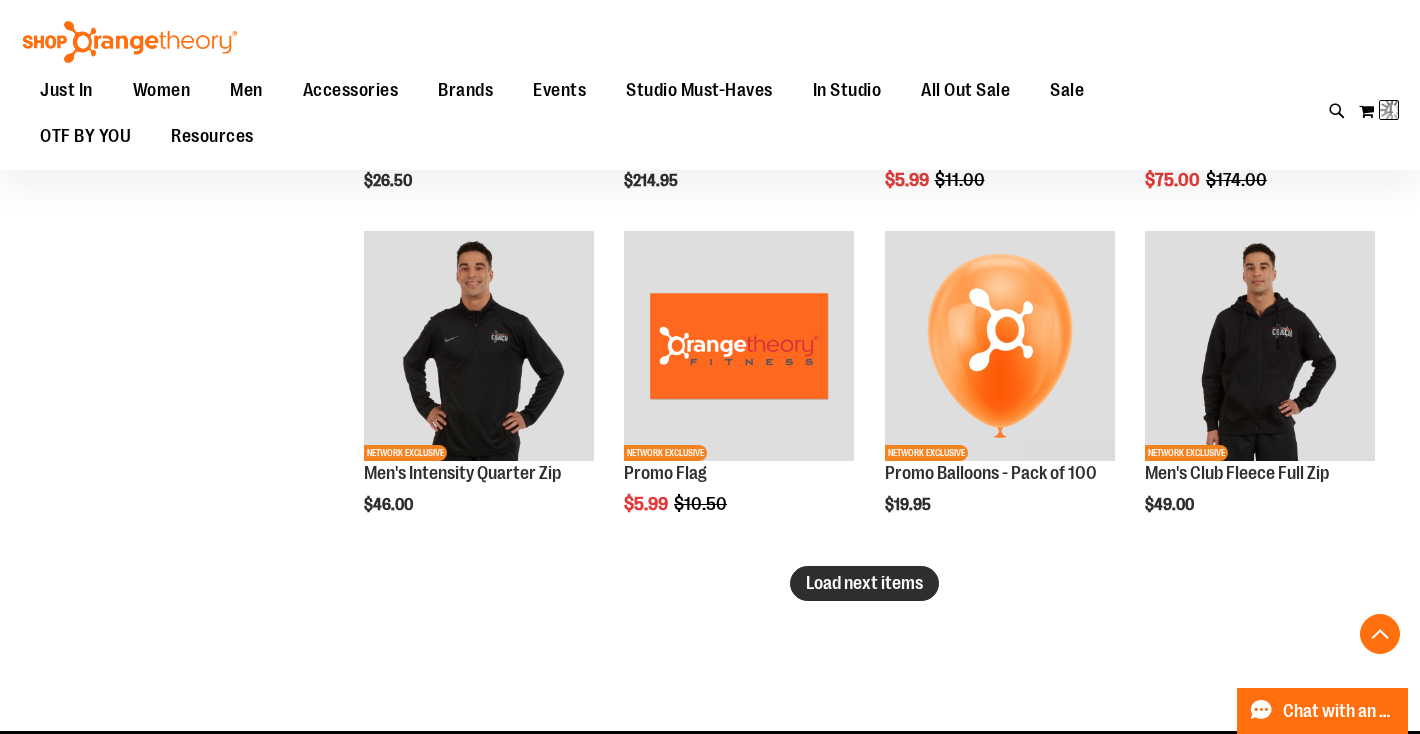 click on "Load next items" at bounding box center [864, 583] 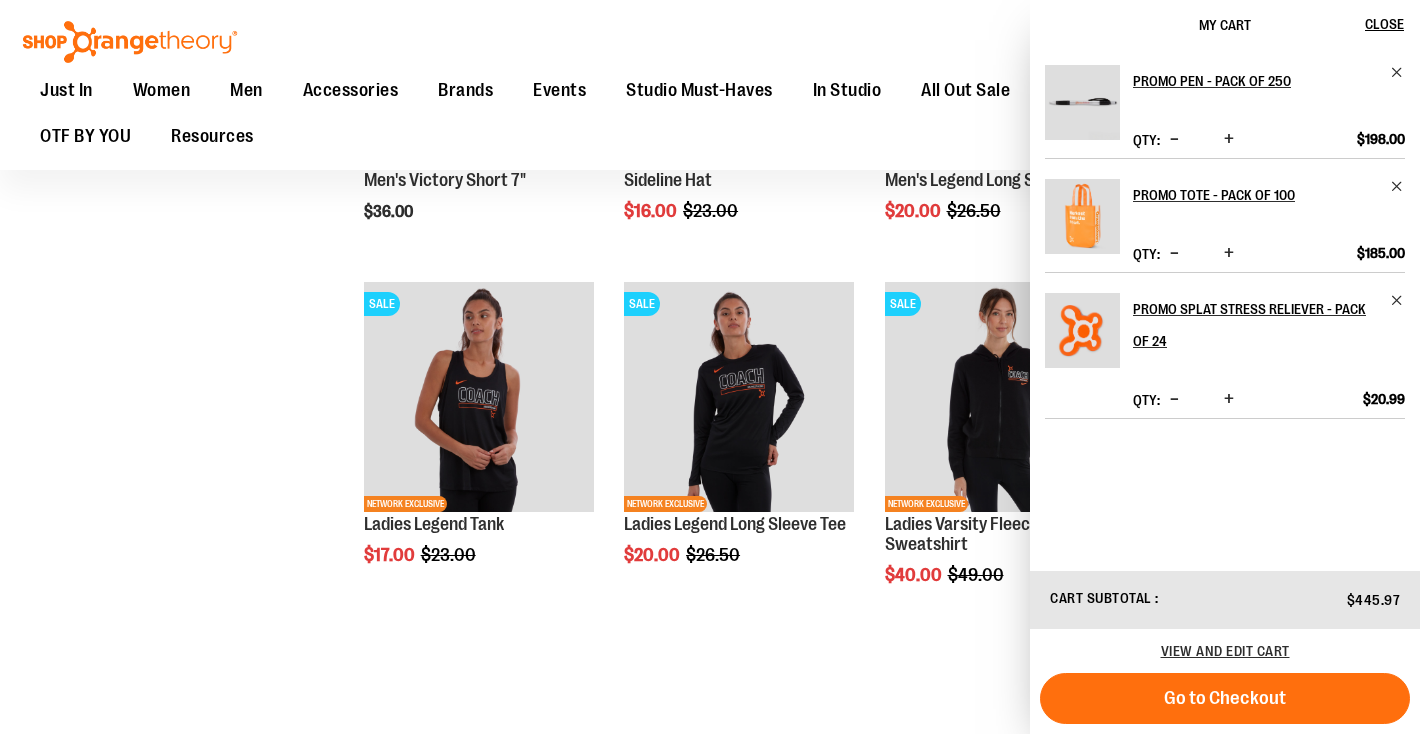 scroll, scrollTop: 6485, scrollLeft: 0, axis: vertical 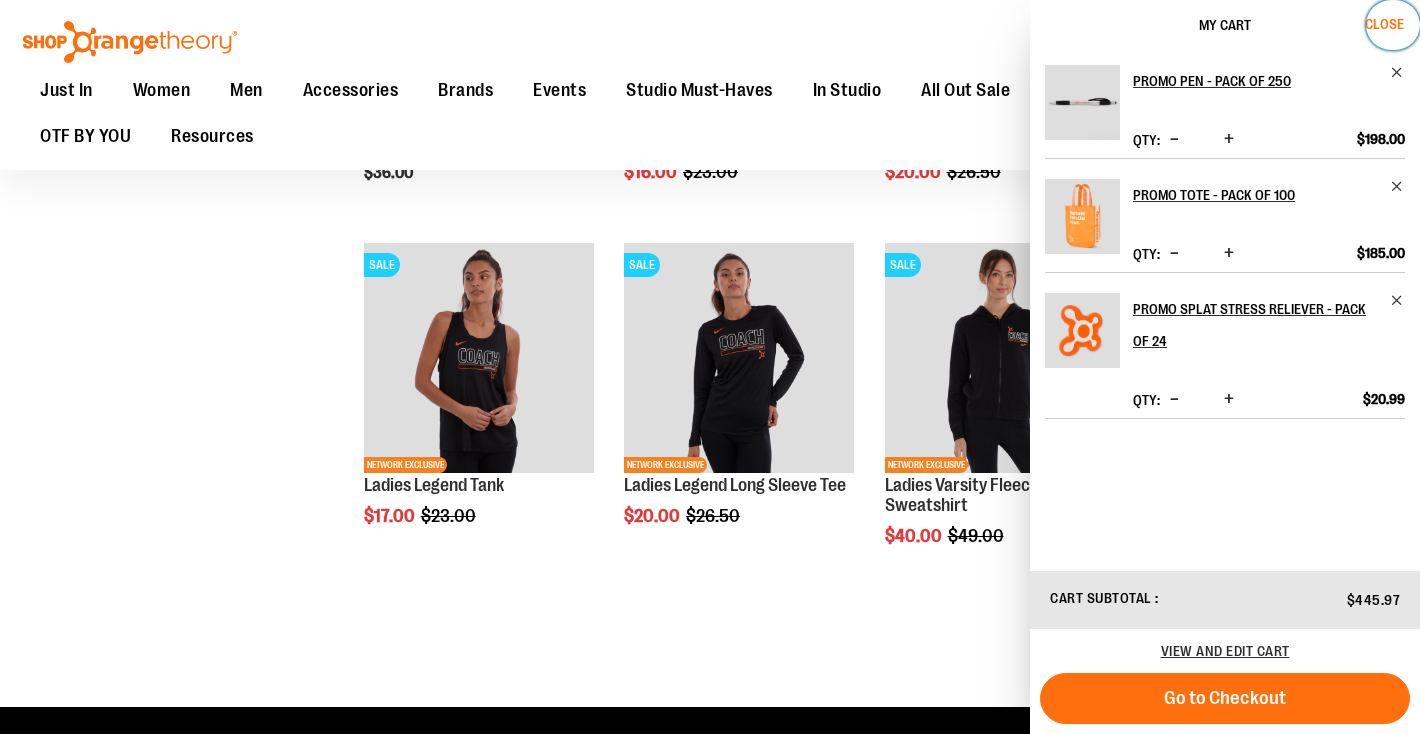 click on "Close" at bounding box center (1384, 24) 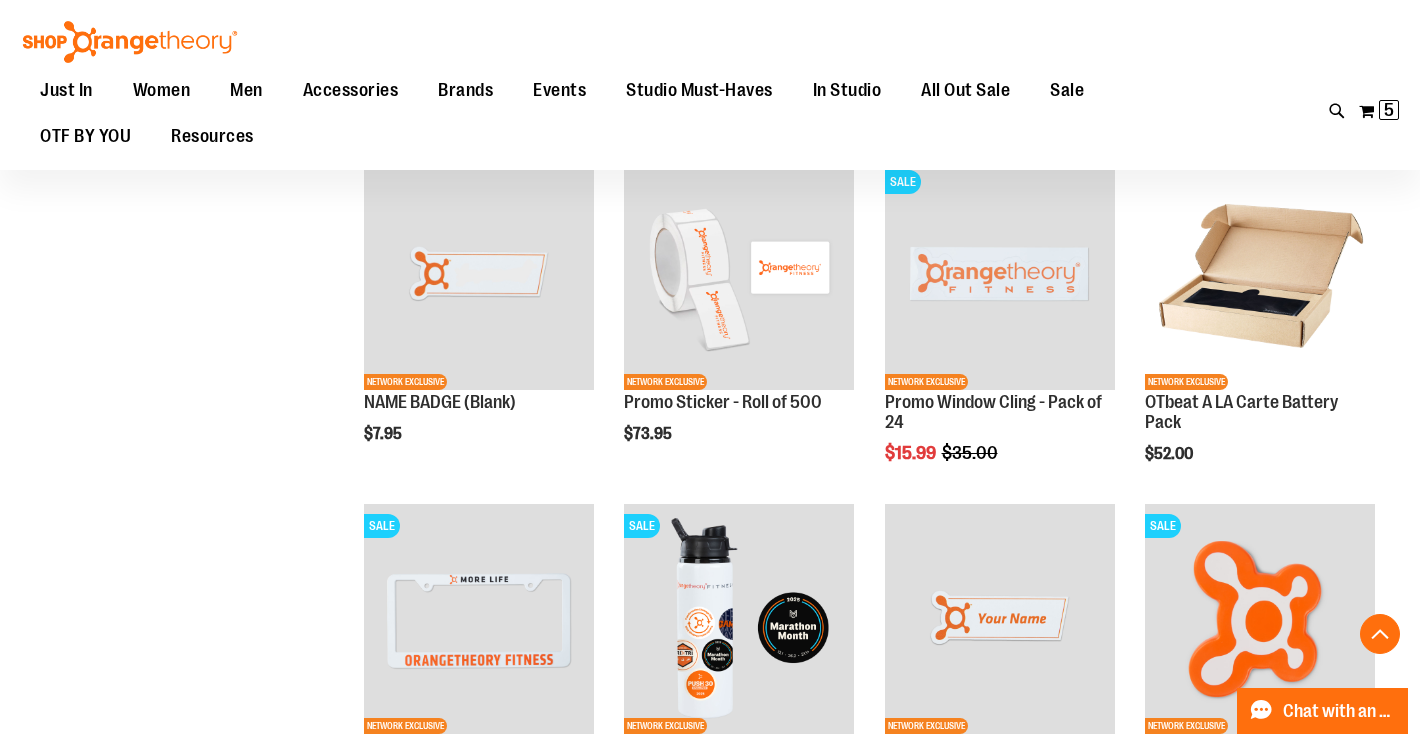 scroll, scrollTop: 1573, scrollLeft: 0, axis: vertical 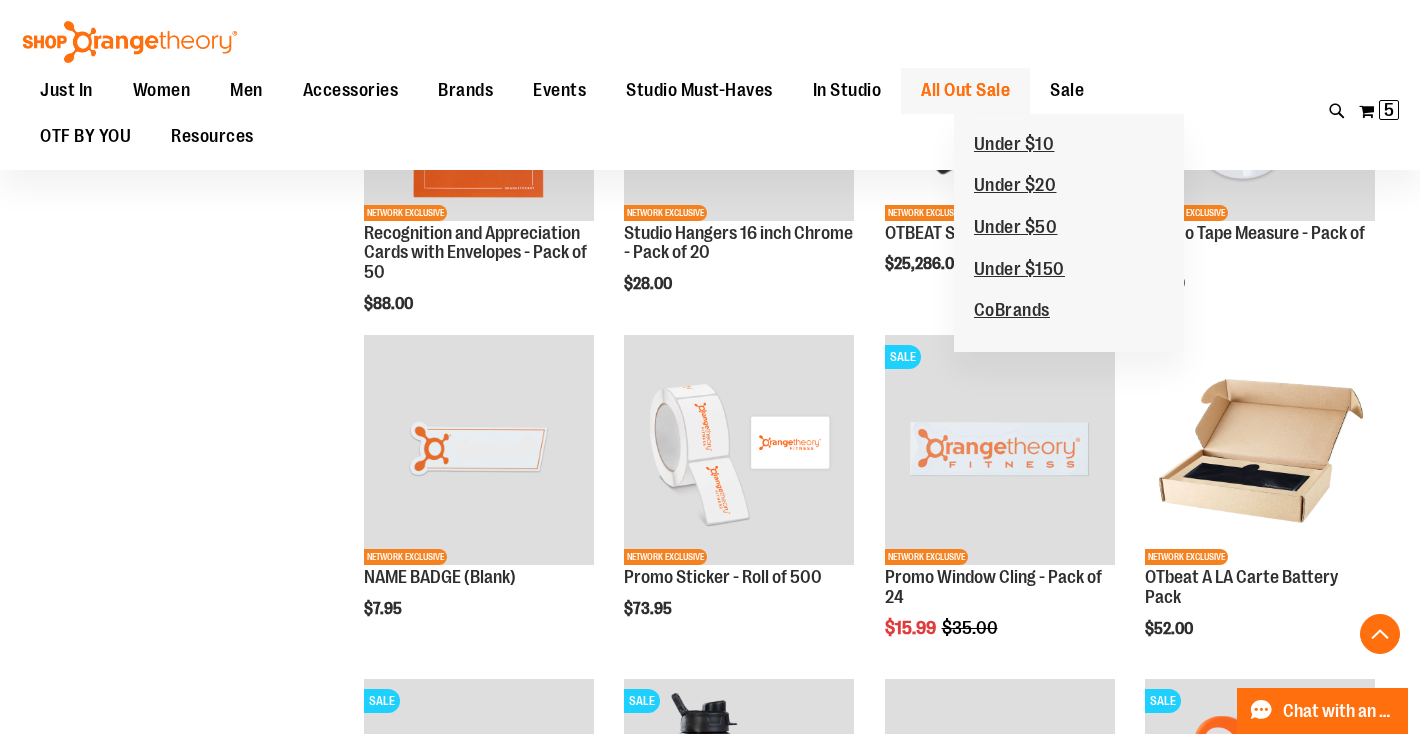 click on "All Out Sale" at bounding box center [965, 90] 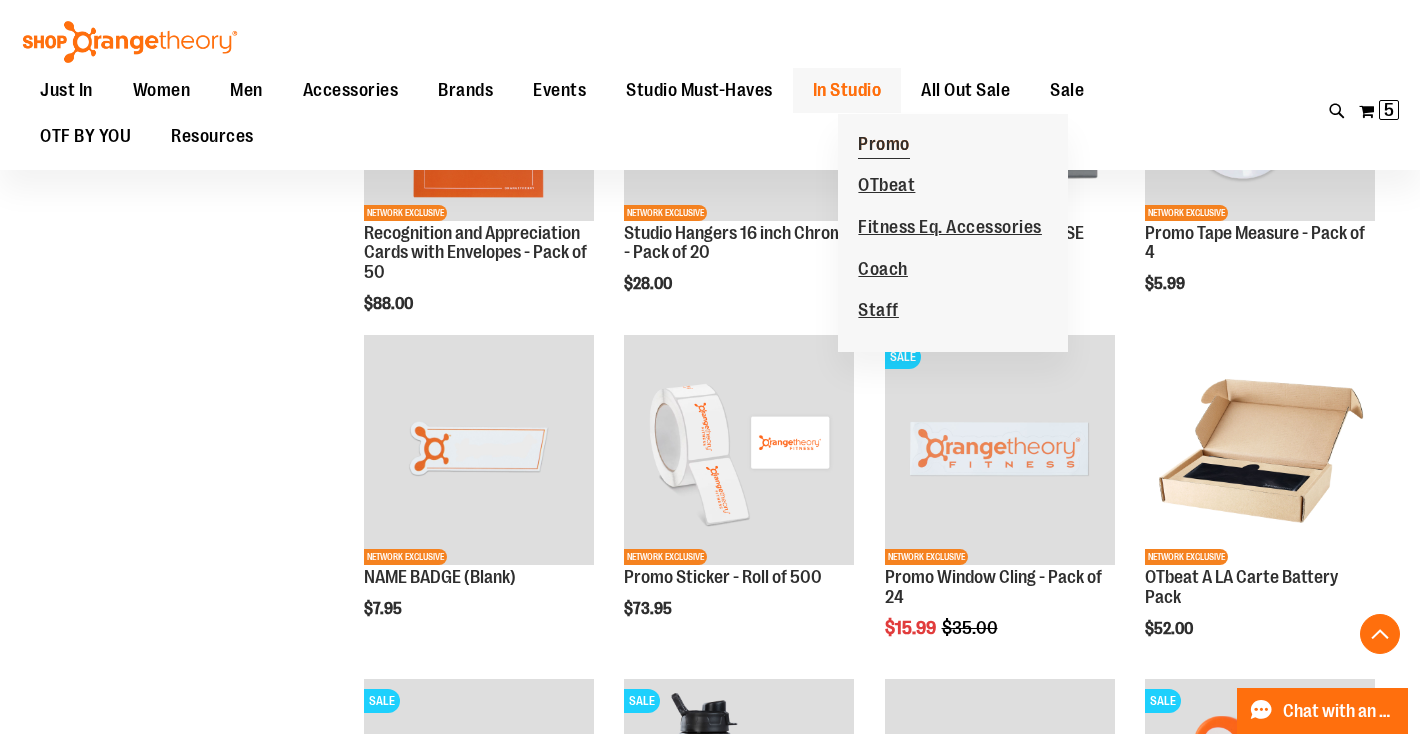 click on "Promo" at bounding box center [884, 146] 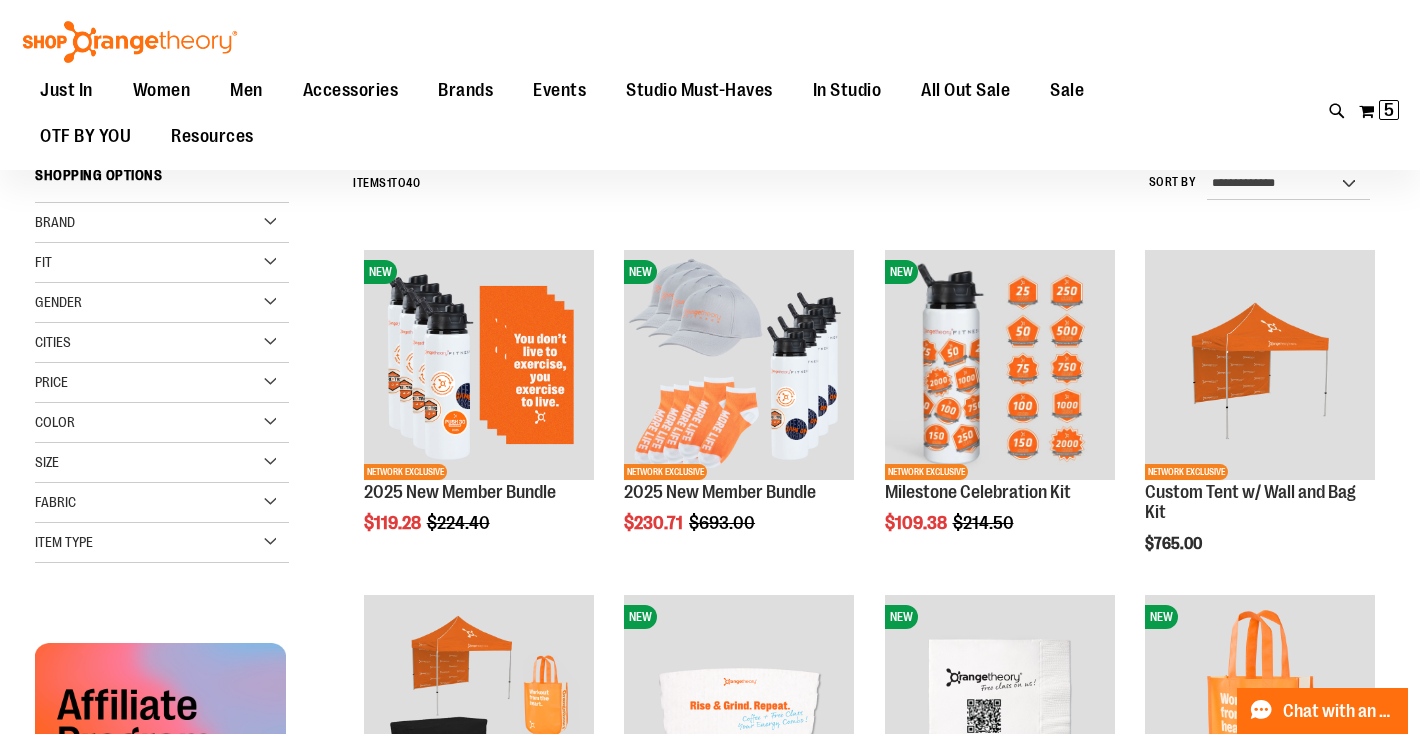 scroll, scrollTop: 194, scrollLeft: 0, axis: vertical 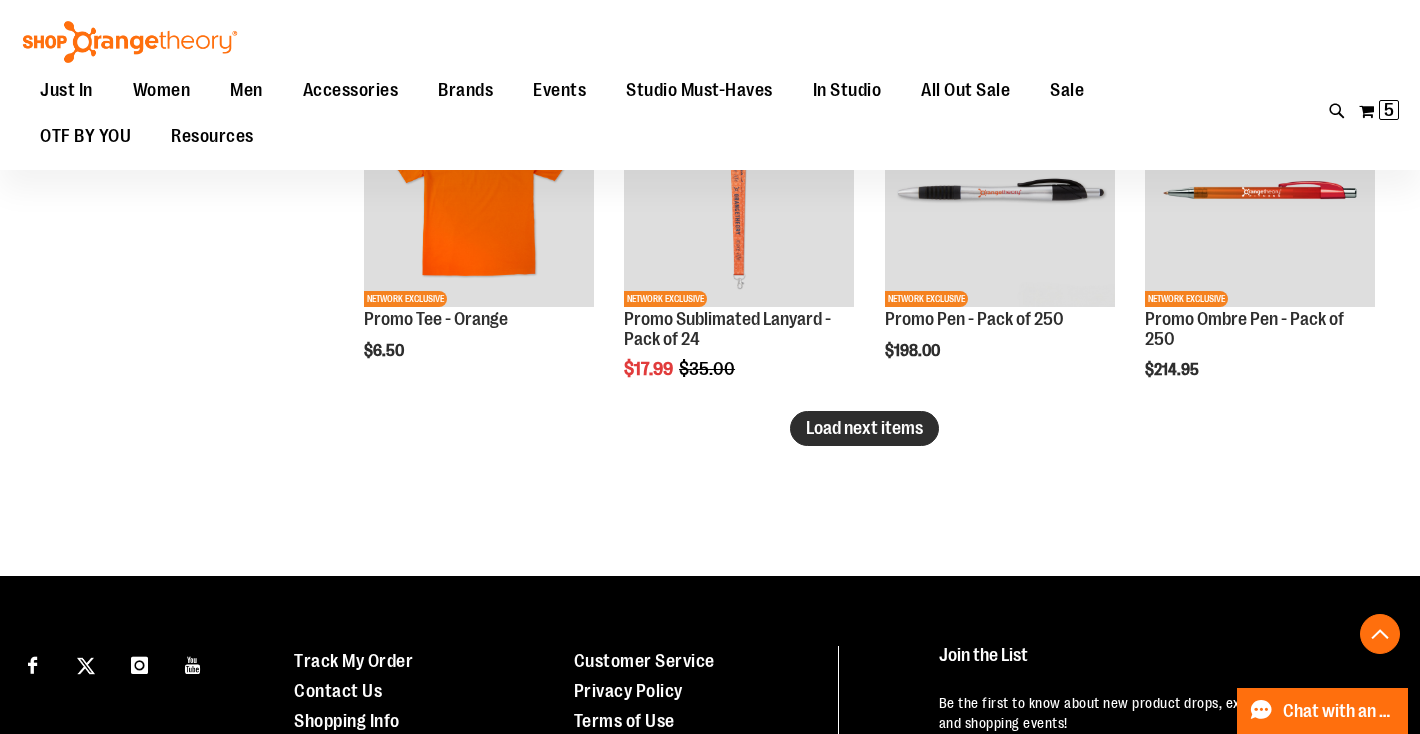 click on "Load next items" at bounding box center [864, 428] 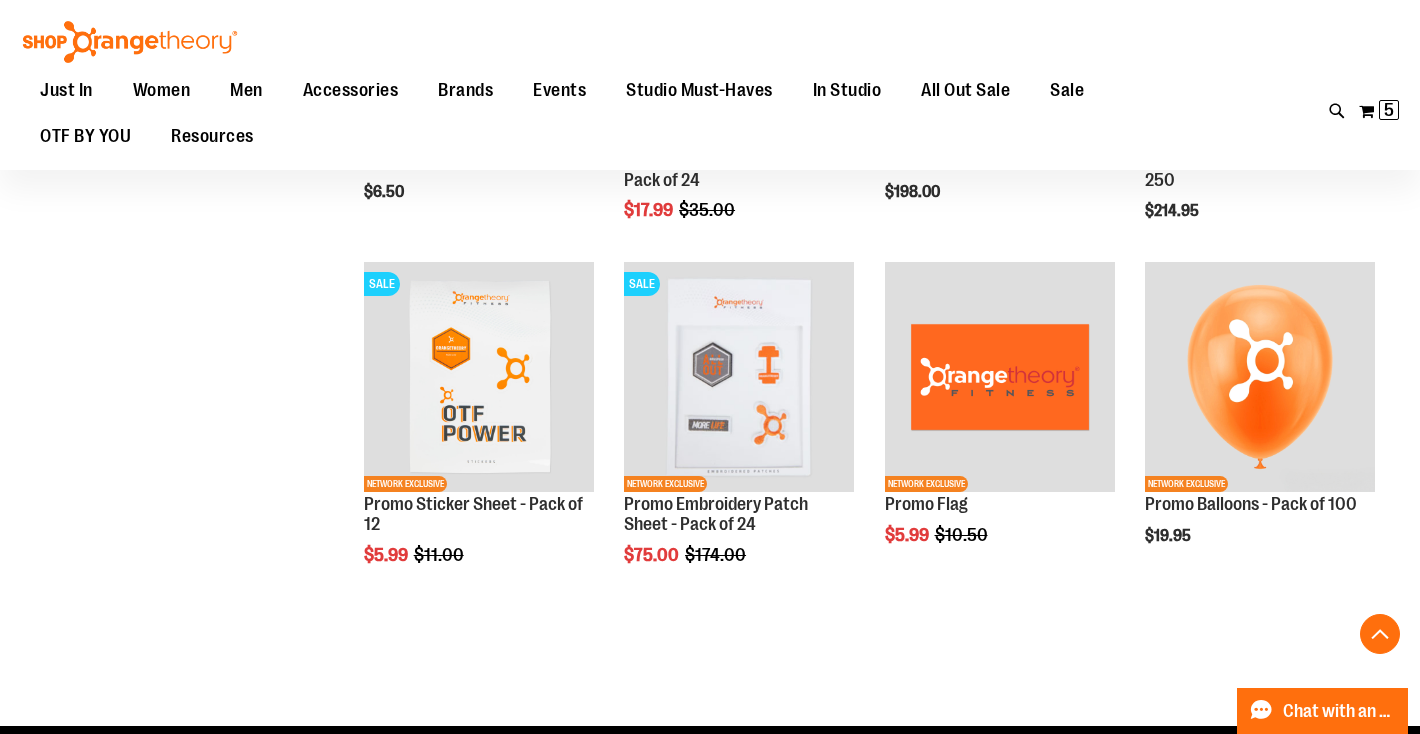 scroll, scrollTop: 3300, scrollLeft: 0, axis: vertical 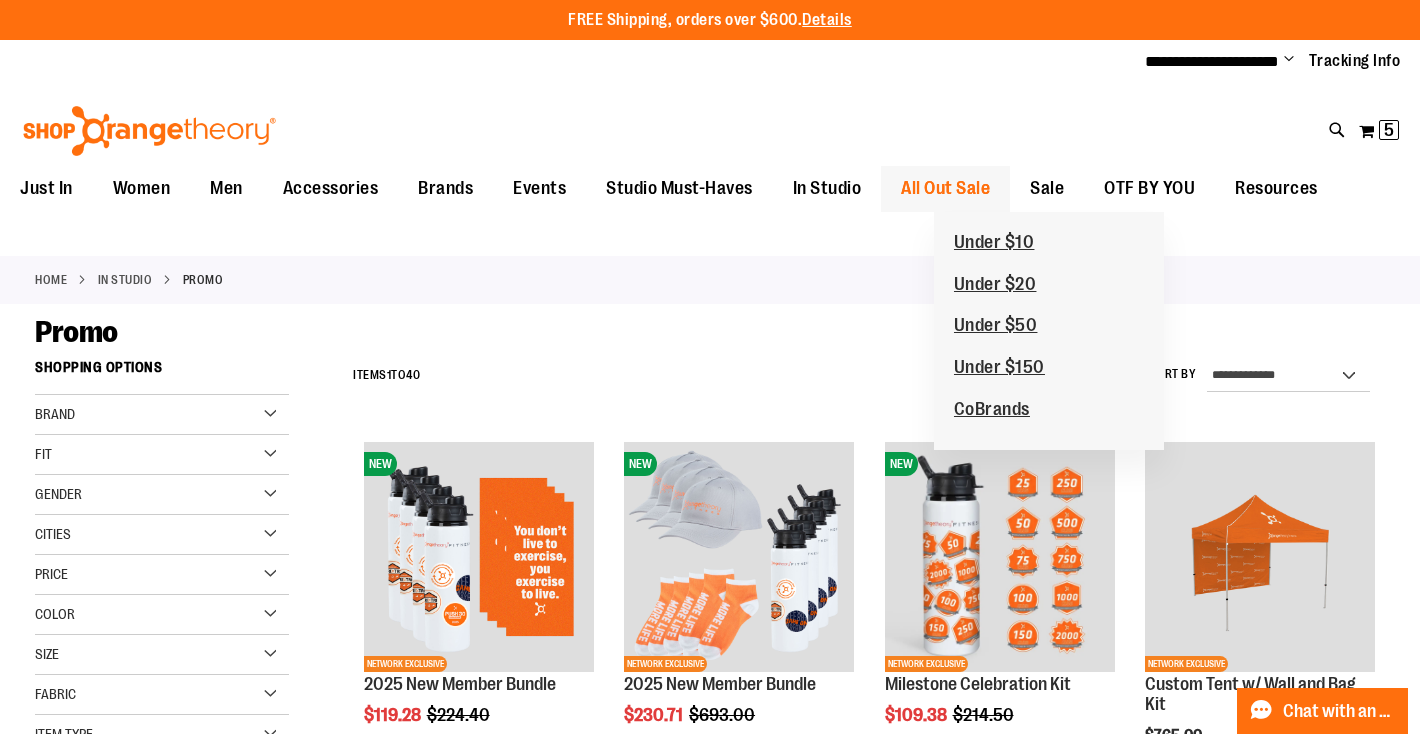 click on "All Out Sale" at bounding box center (945, 188) 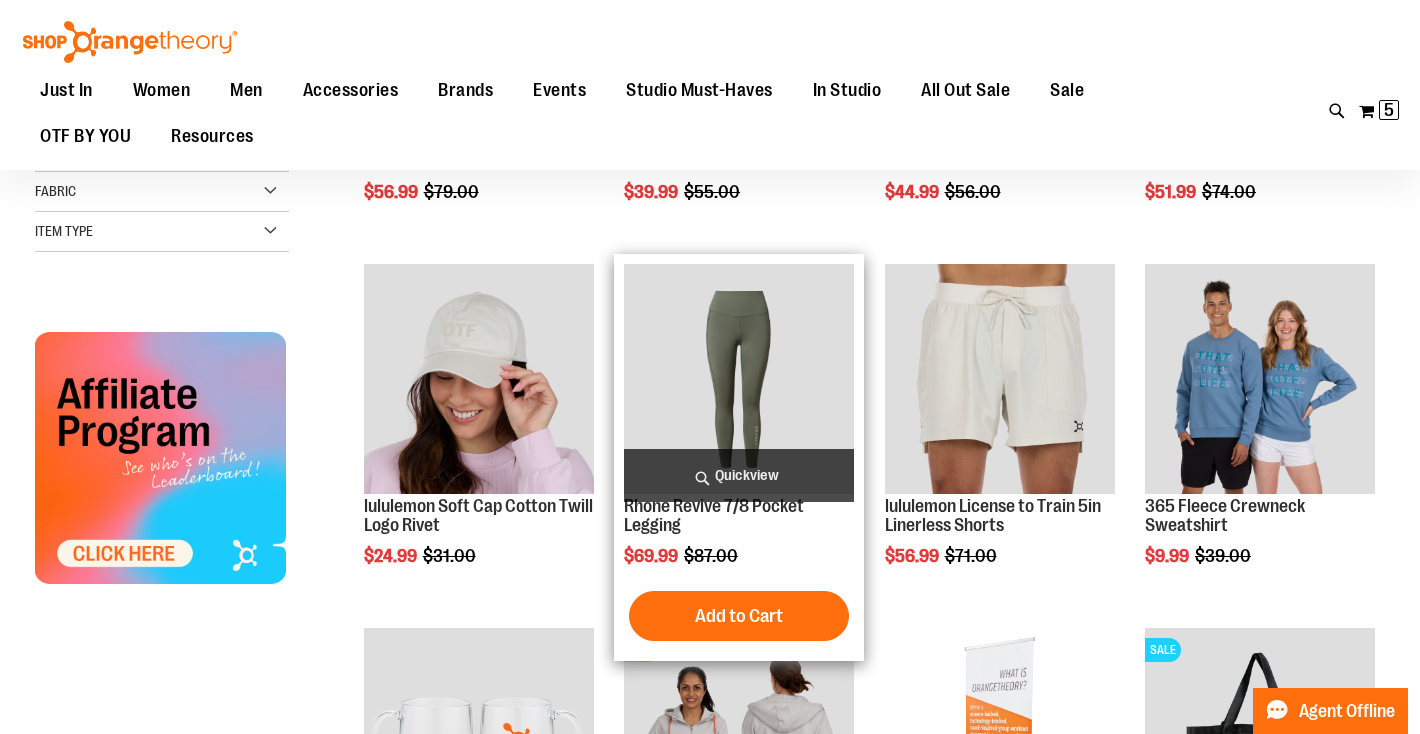 scroll, scrollTop: 0, scrollLeft: 0, axis: both 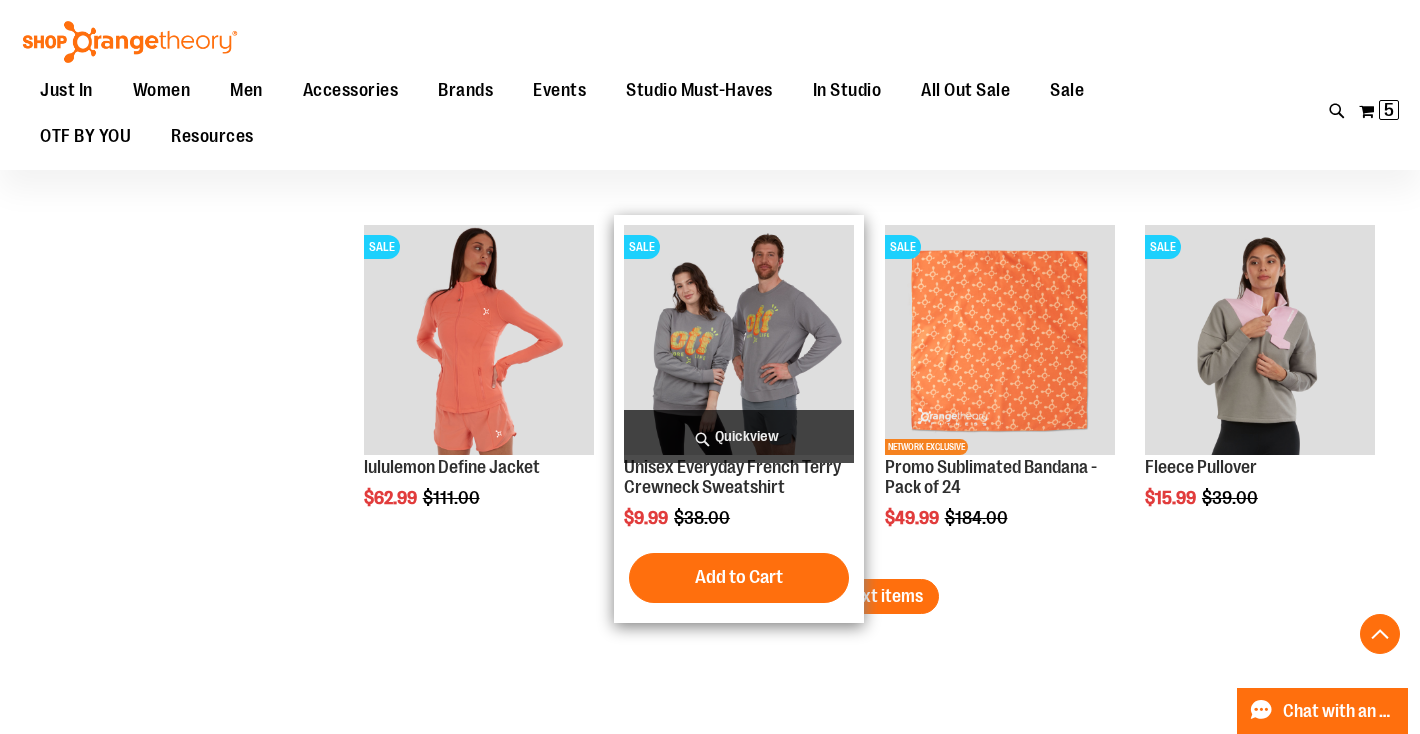 click on "SALE
Unisex Everyday French Terry Crewneck Sweatshirt
$9.99
Regular Price
$38.00
Quickview
Add to Cart" at bounding box center (739, 419) 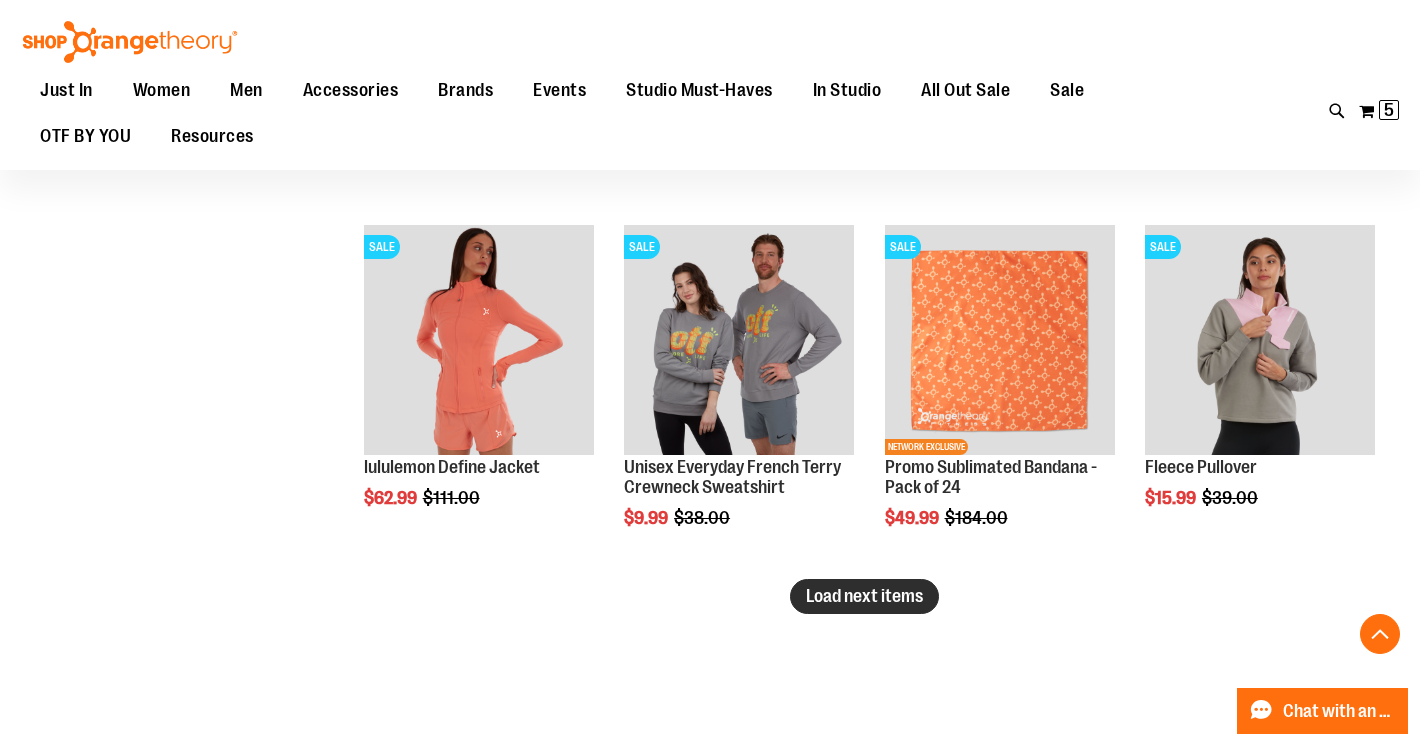 click on "Load next items" at bounding box center [864, 596] 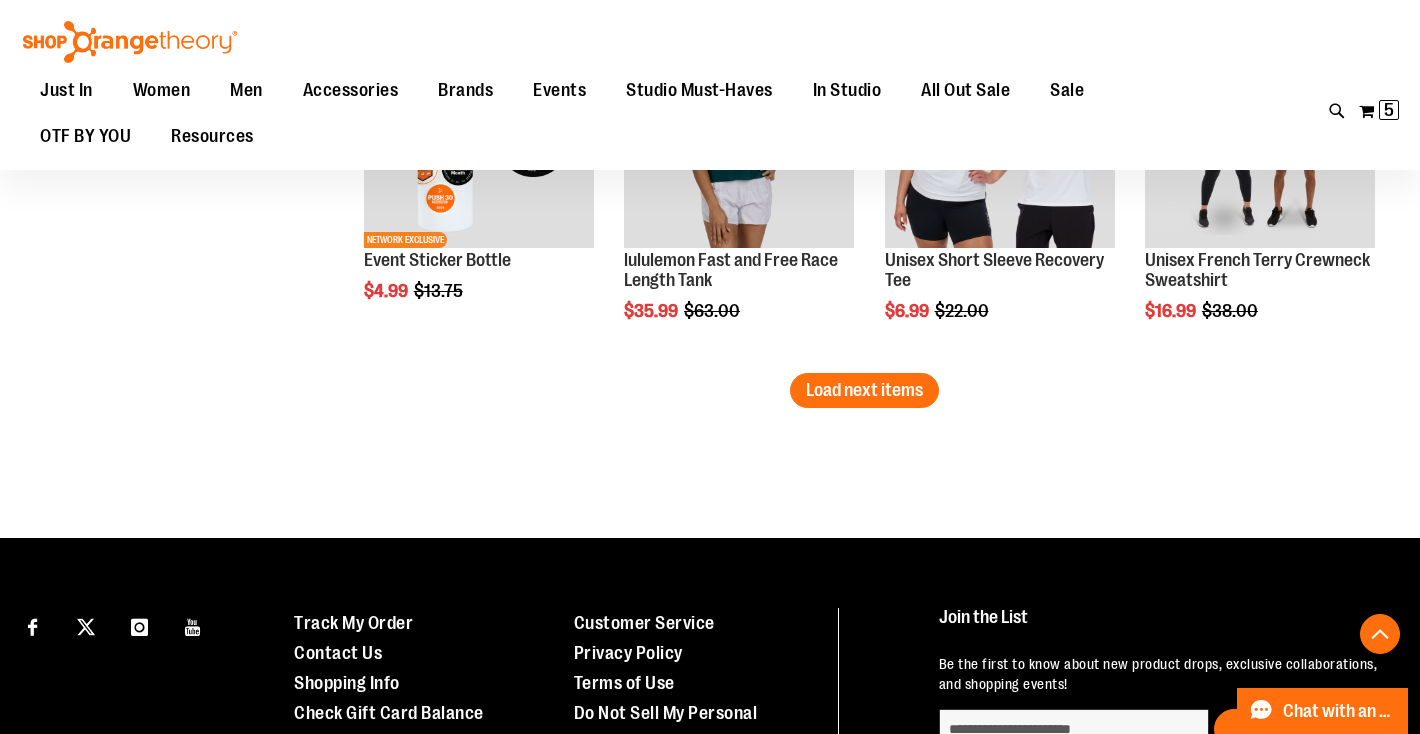 scroll, scrollTop: 4175, scrollLeft: 0, axis: vertical 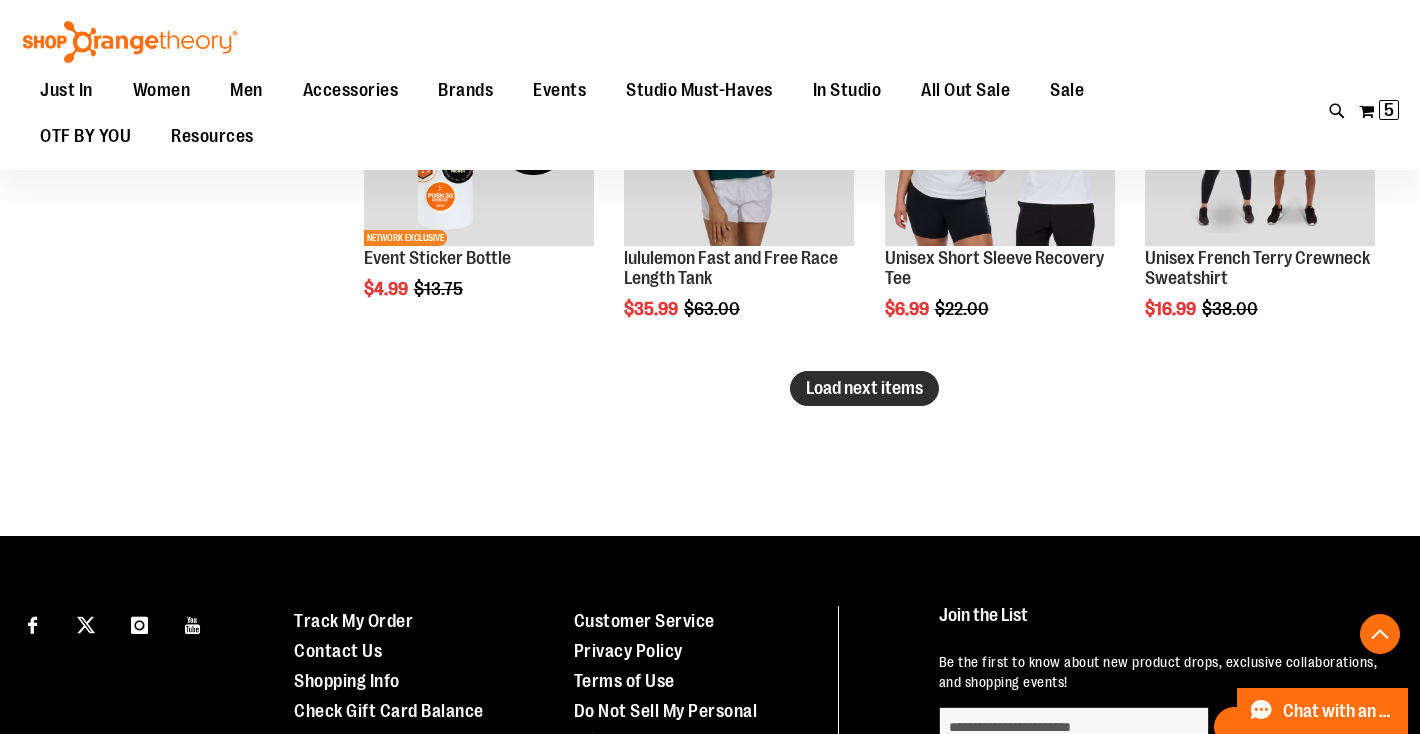 click on "Load next items" at bounding box center (864, 388) 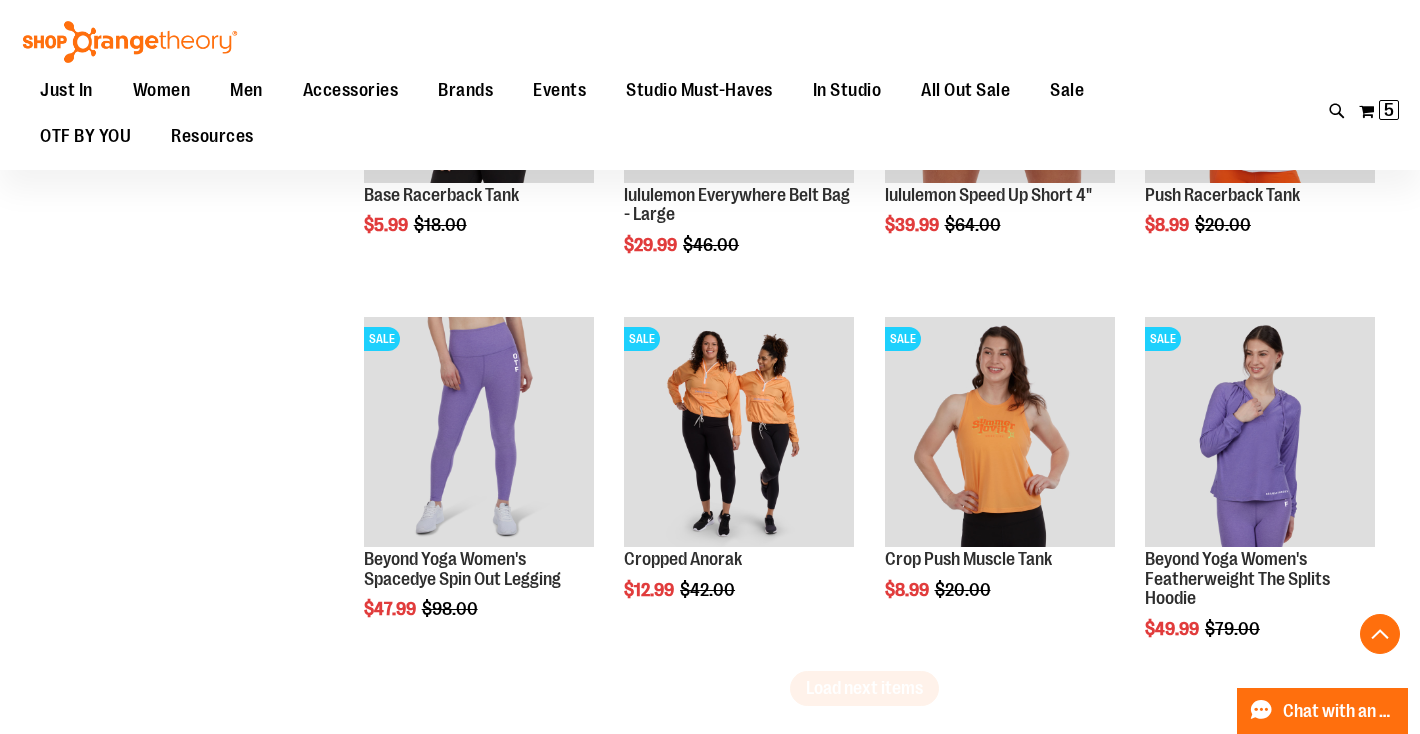 scroll, scrollTop: 4970, scrollLeft: 0, axis: vertical 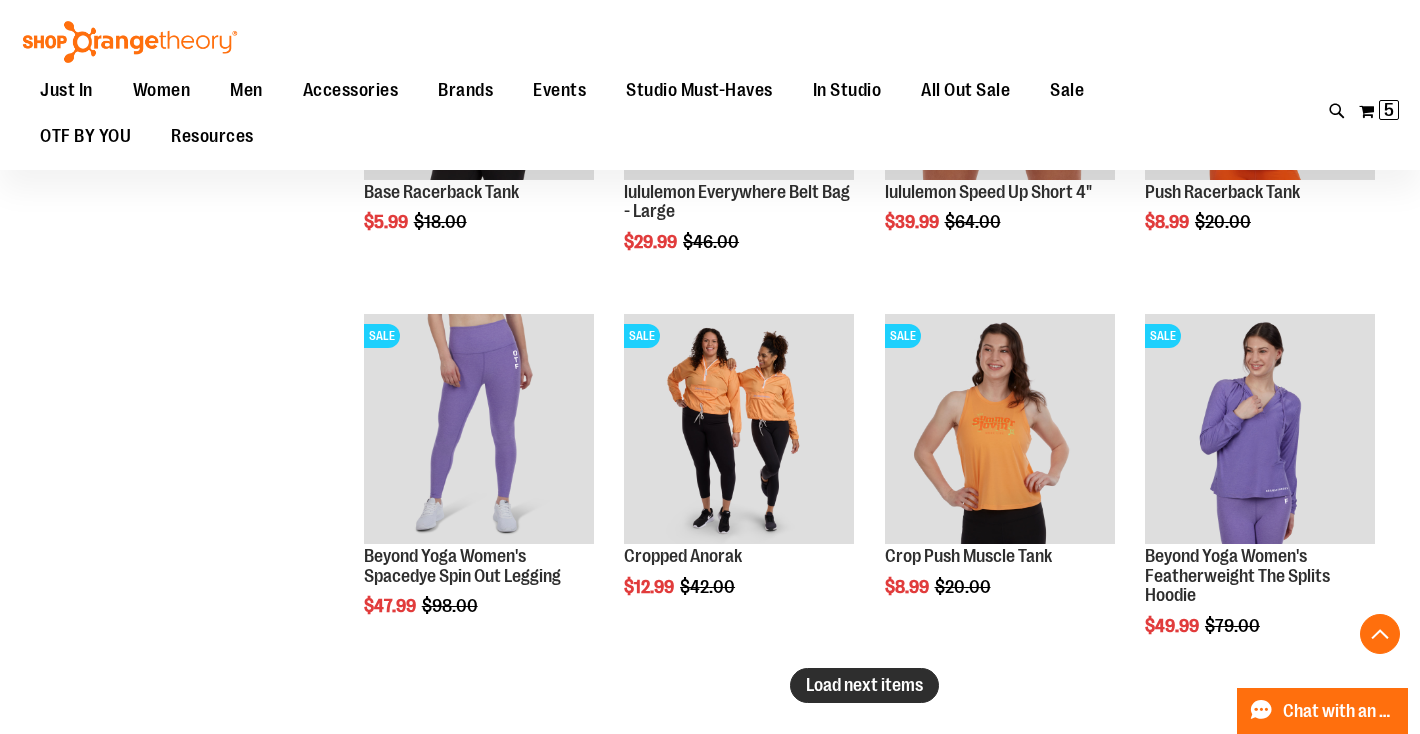 click on "Load next items" at bounding box center (864, 685) 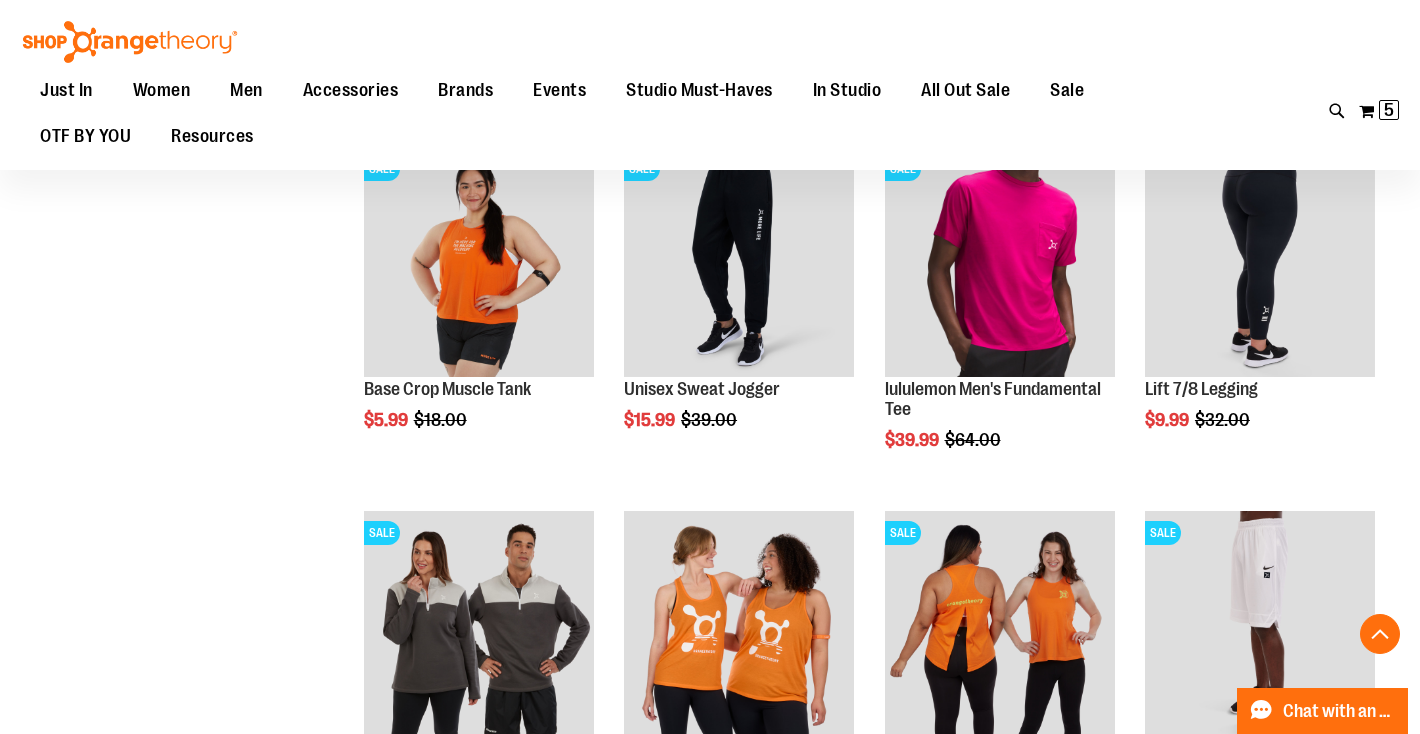 scroll, scrollTop: 6122, scrollLeft: 0, axis: vertical 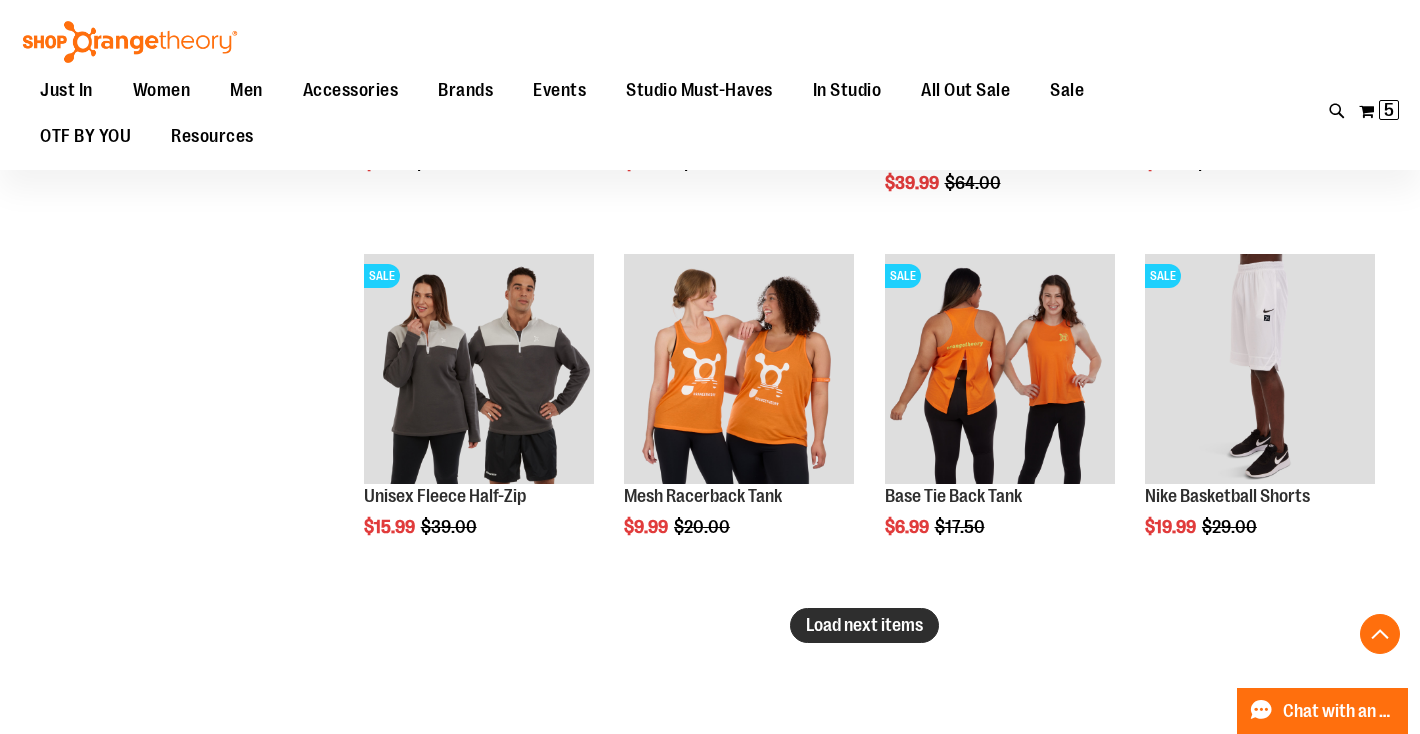 click on "Load next items" at bounding box center [864, 625] 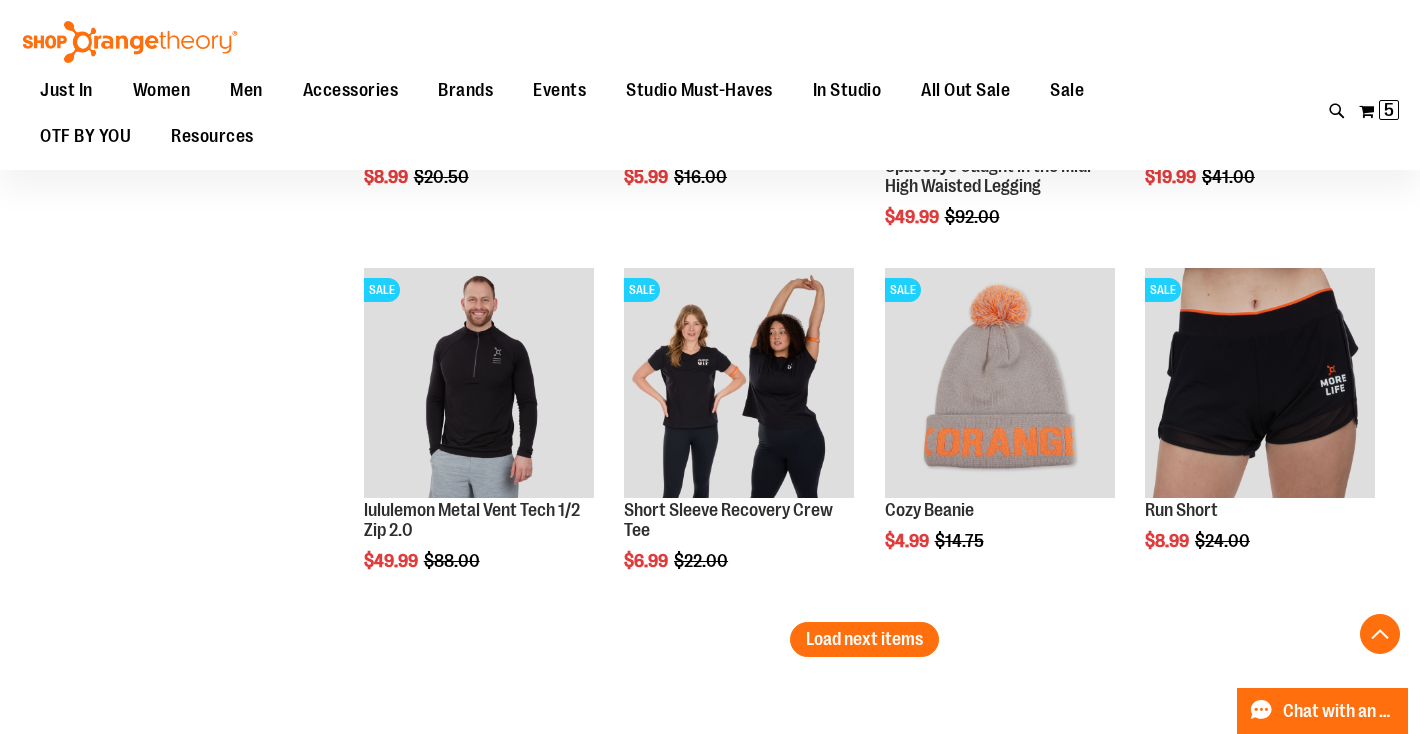 scroll, scrollTop: 7216, scrollLeft: 0, axis: vertical 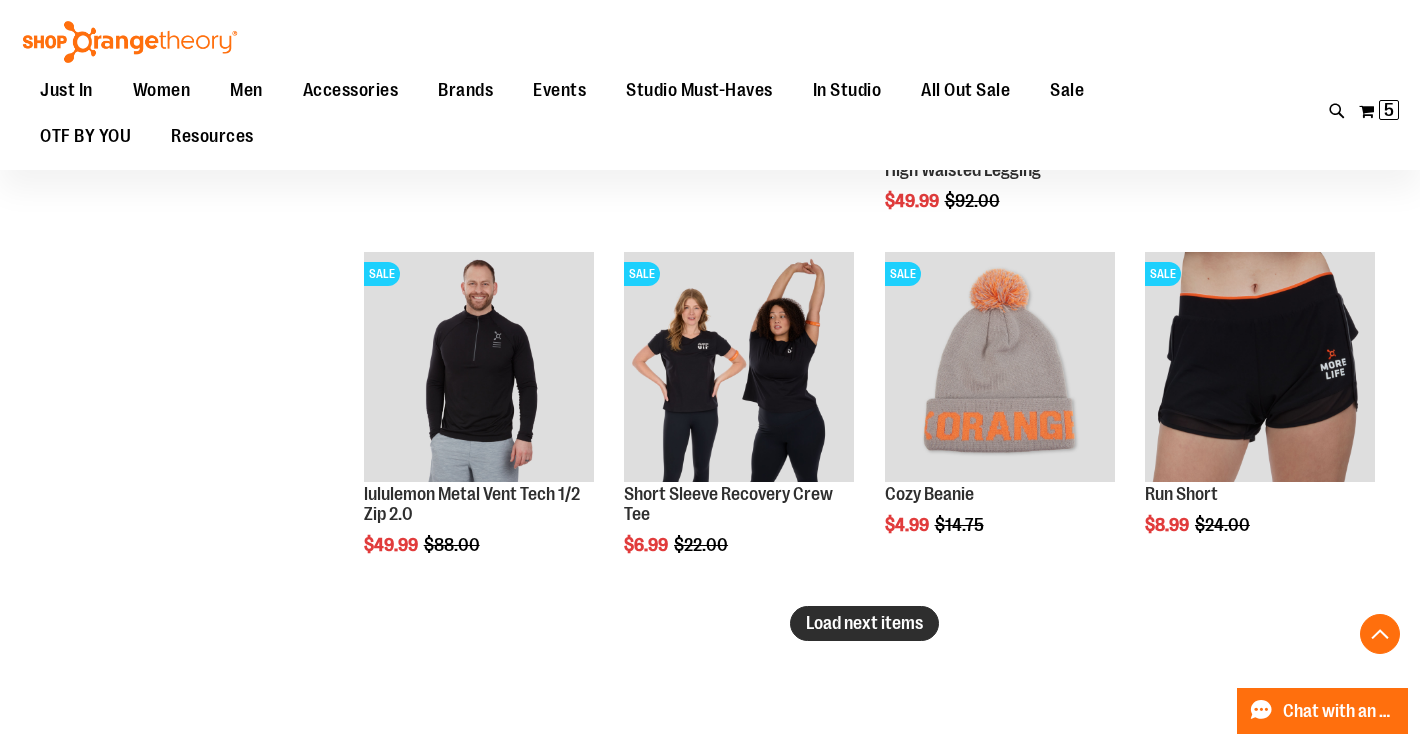 click on "Load next items" at bounding box center (864, 623) 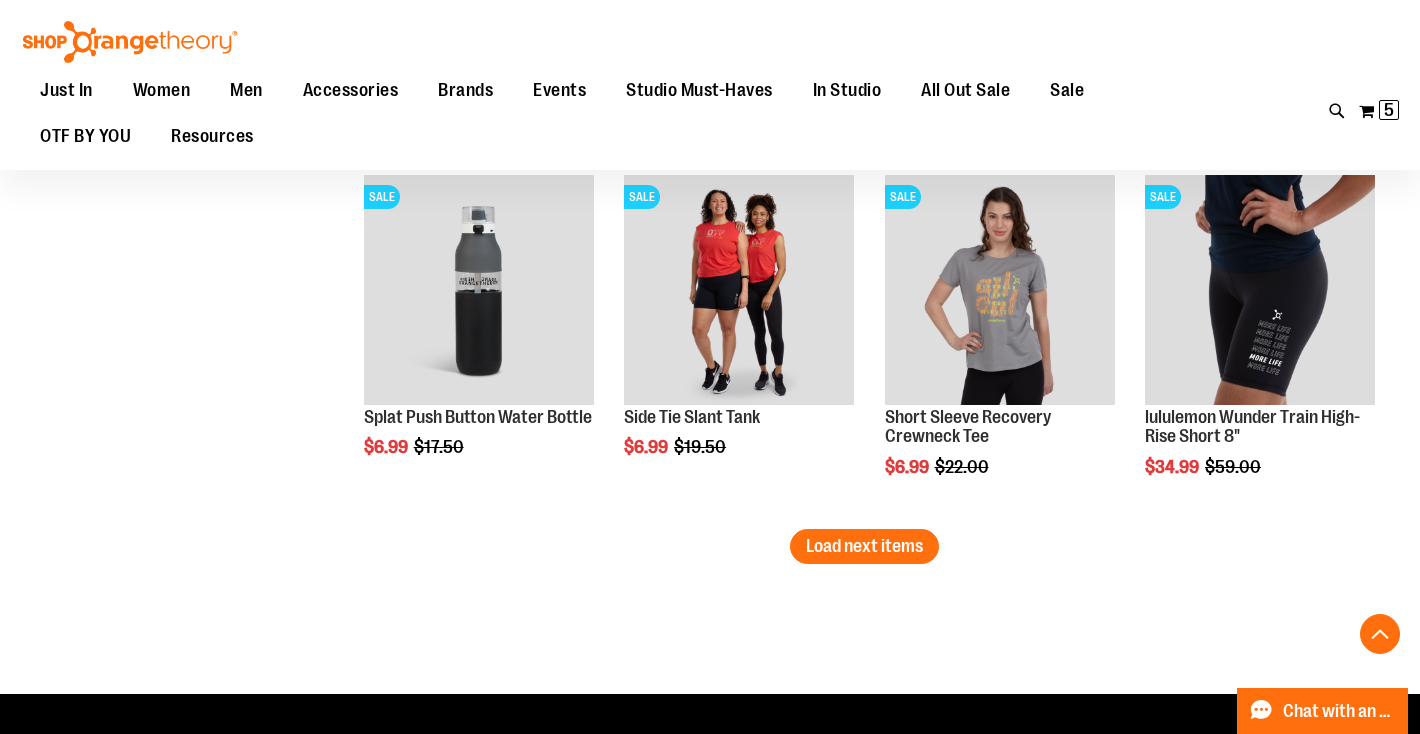 scroll, scrollTop: 8390, scrollLeft: 0, axis: vertical 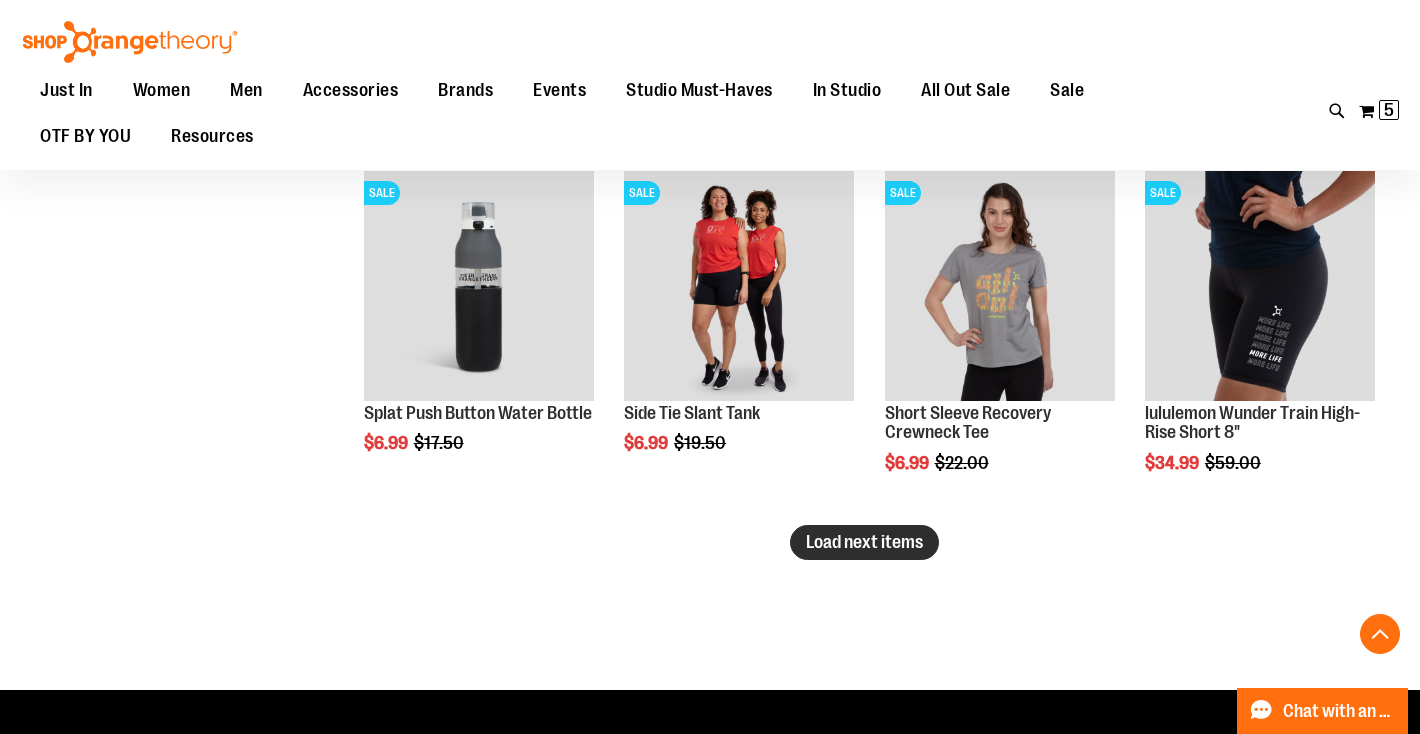 click on "Load next items" at bounding box center (864, 542) 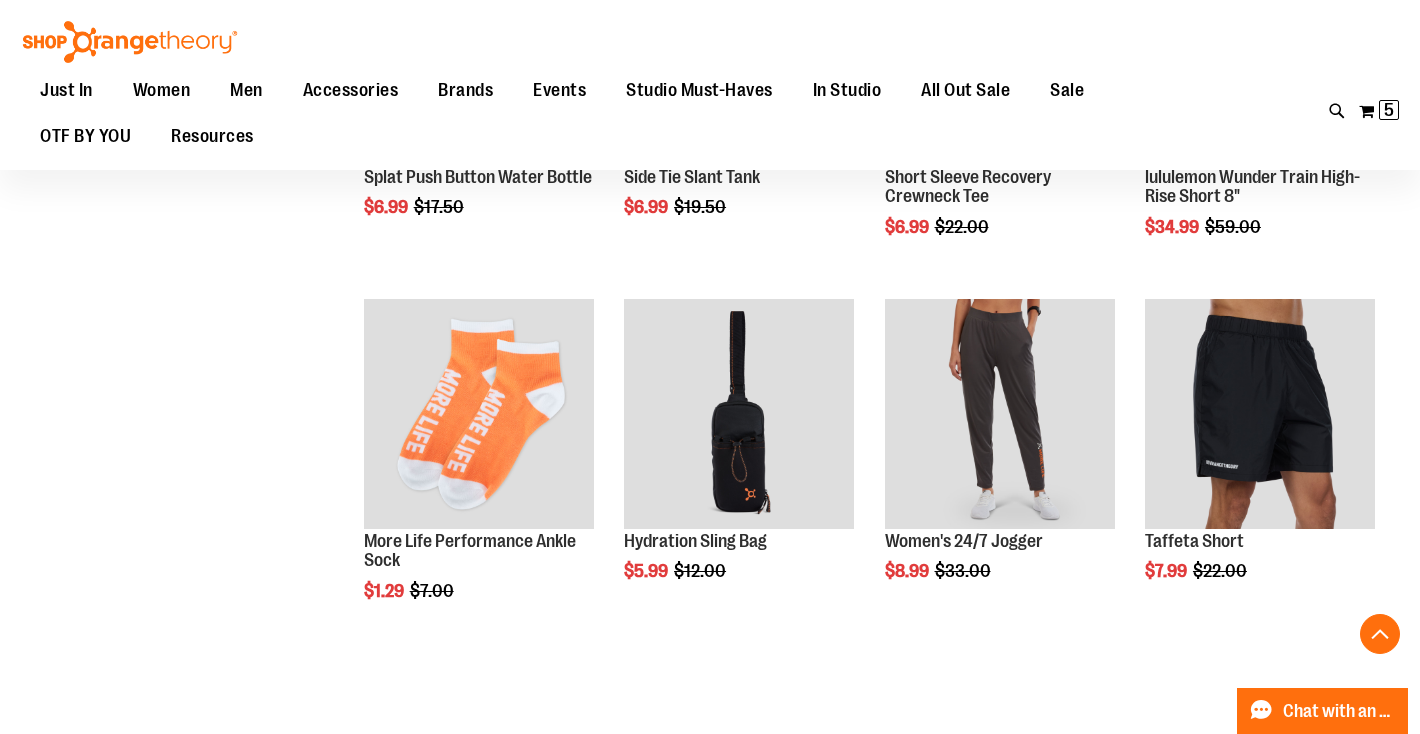 scroll, scrollTop: 8627, scrollLeft: 0, axis: vertical 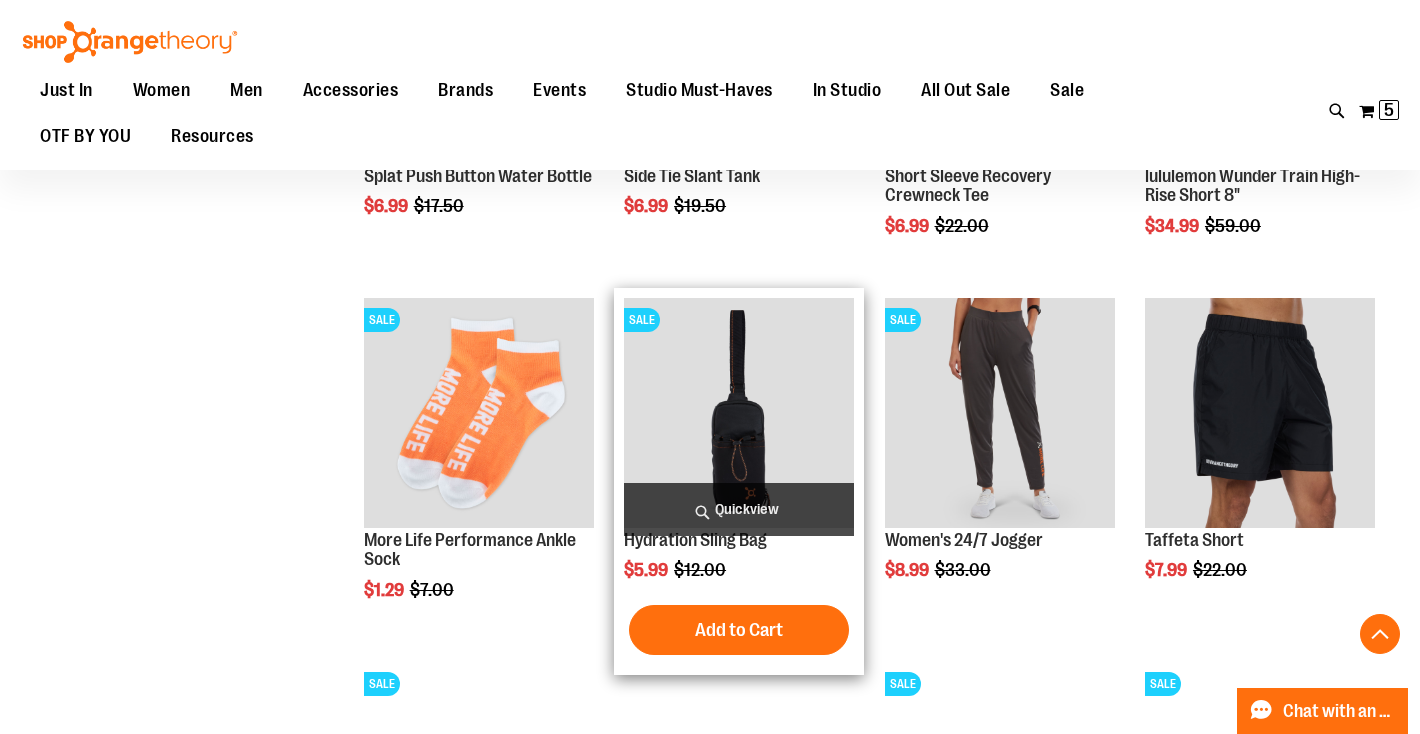 click on "Quickview" at bounding box center (739, 509) 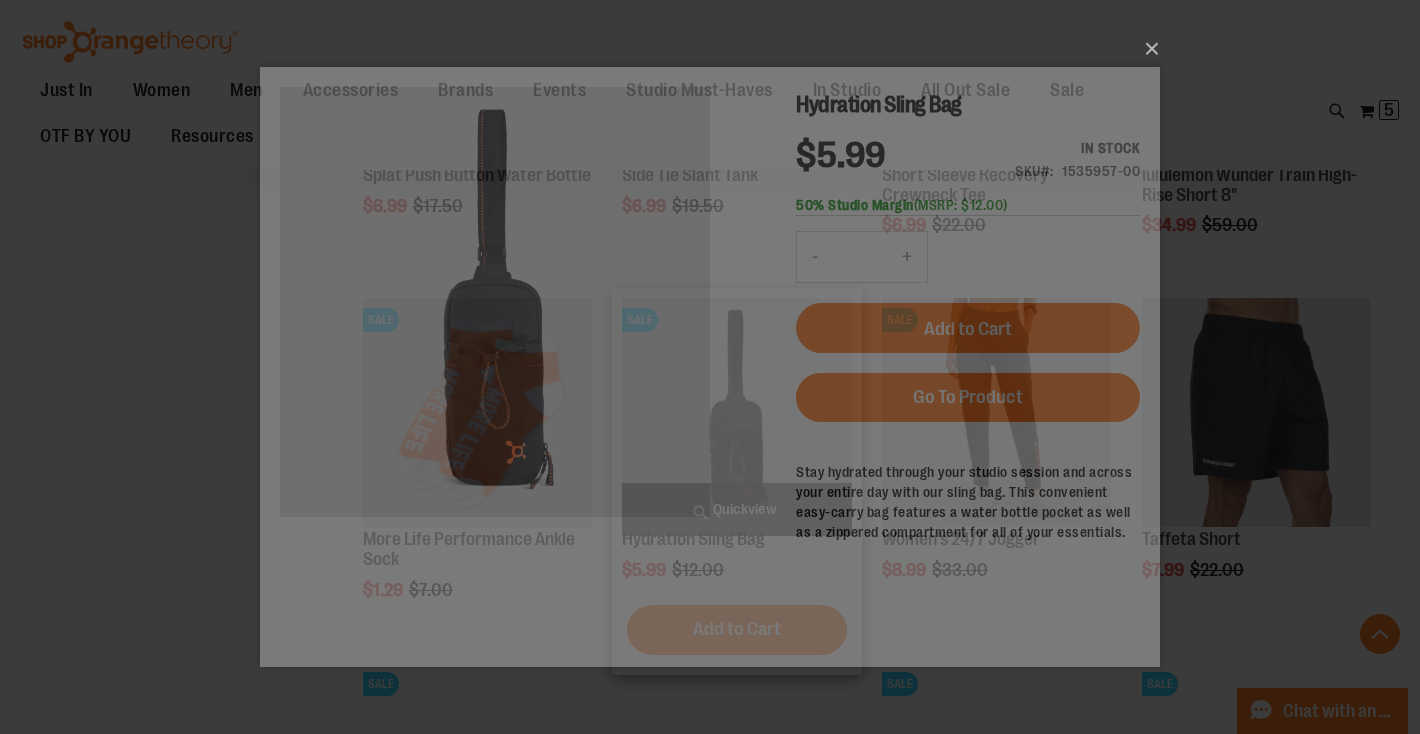 scroll, scrollTop: 0, scrollLeft: 0, axis: both 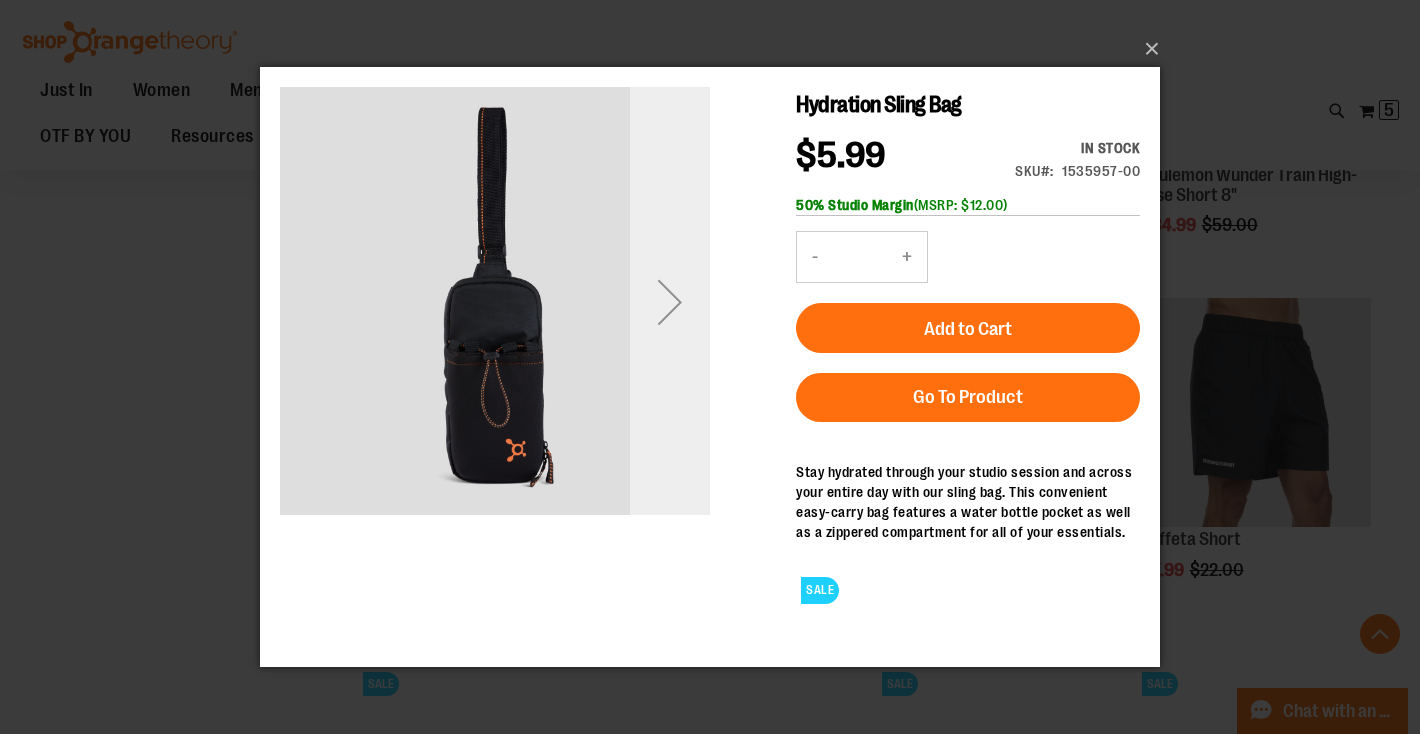 click at bounding box center [670, 302] 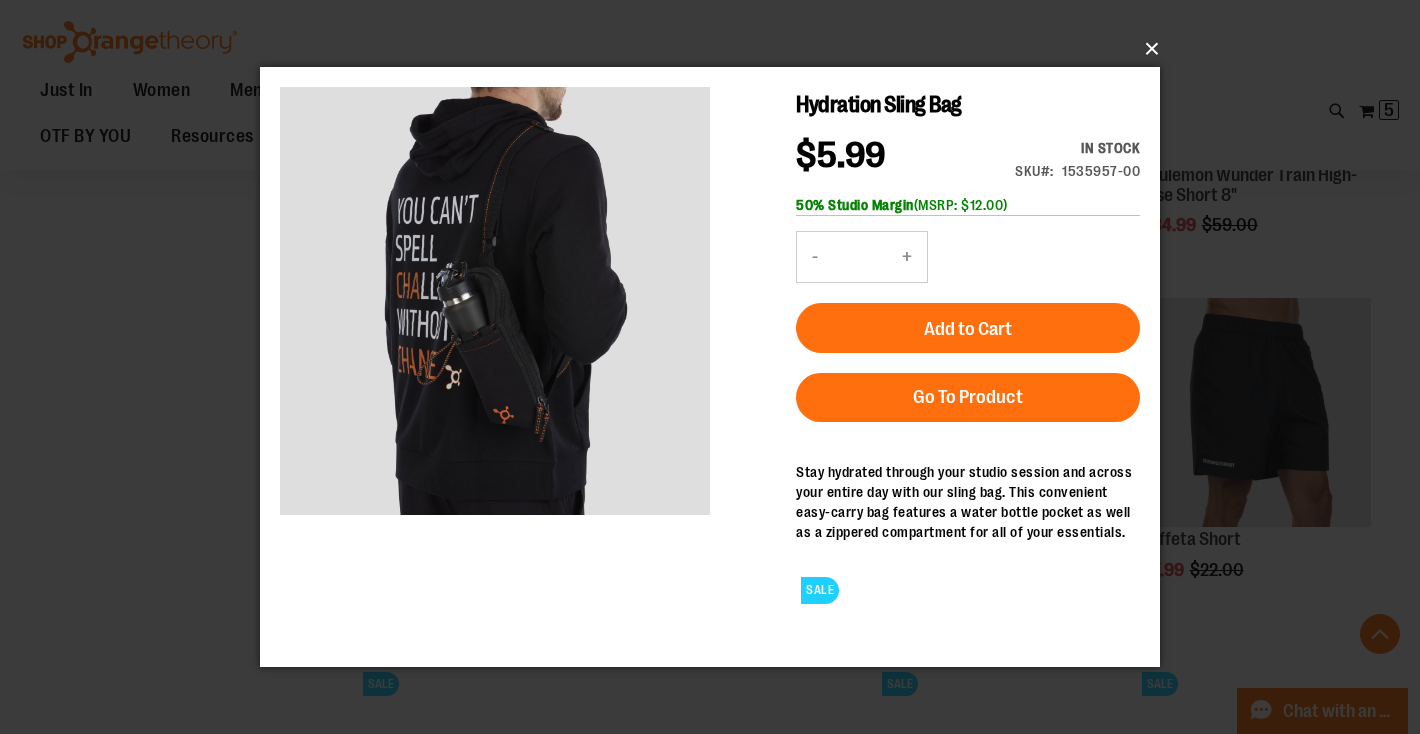 click on "×" at bounding box center [716, 49] 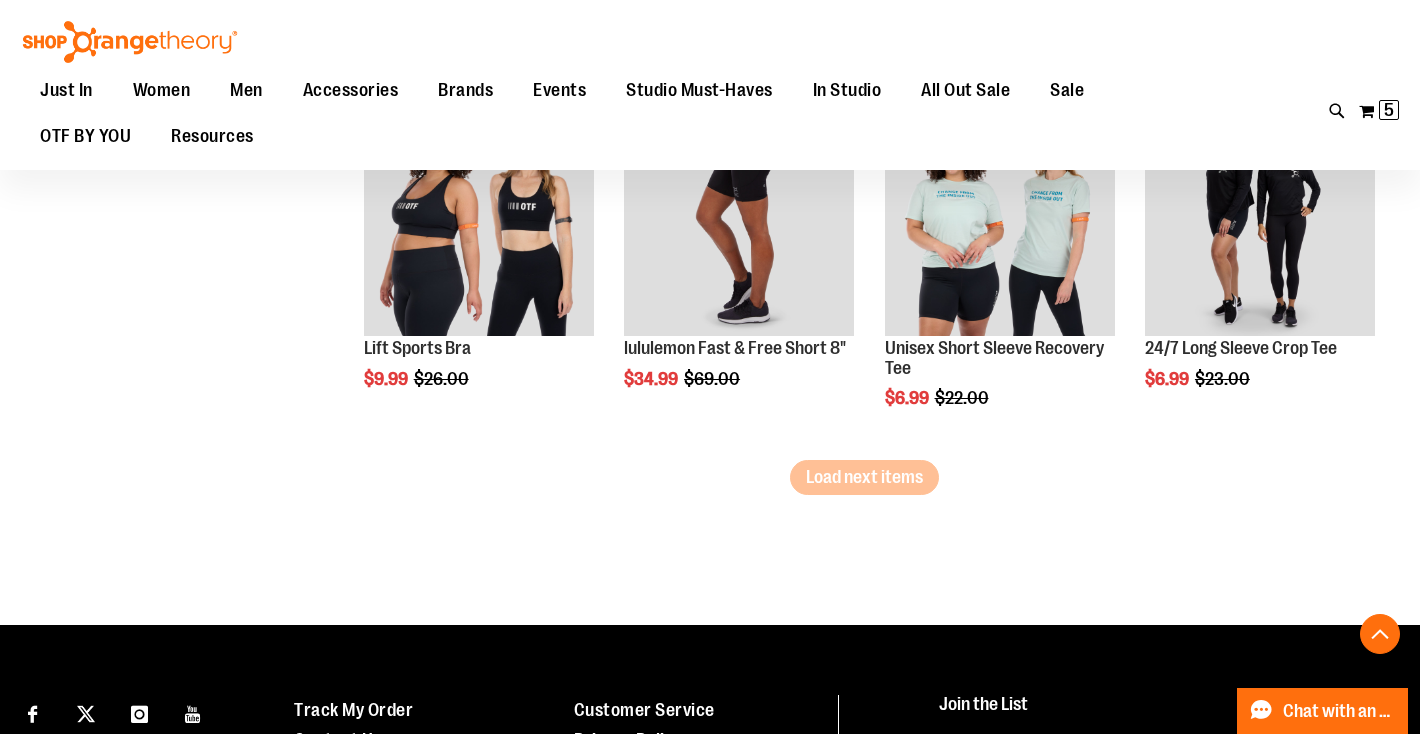 scroll, scrollTop: 9574, scrollLeft: 0, axis: vertical 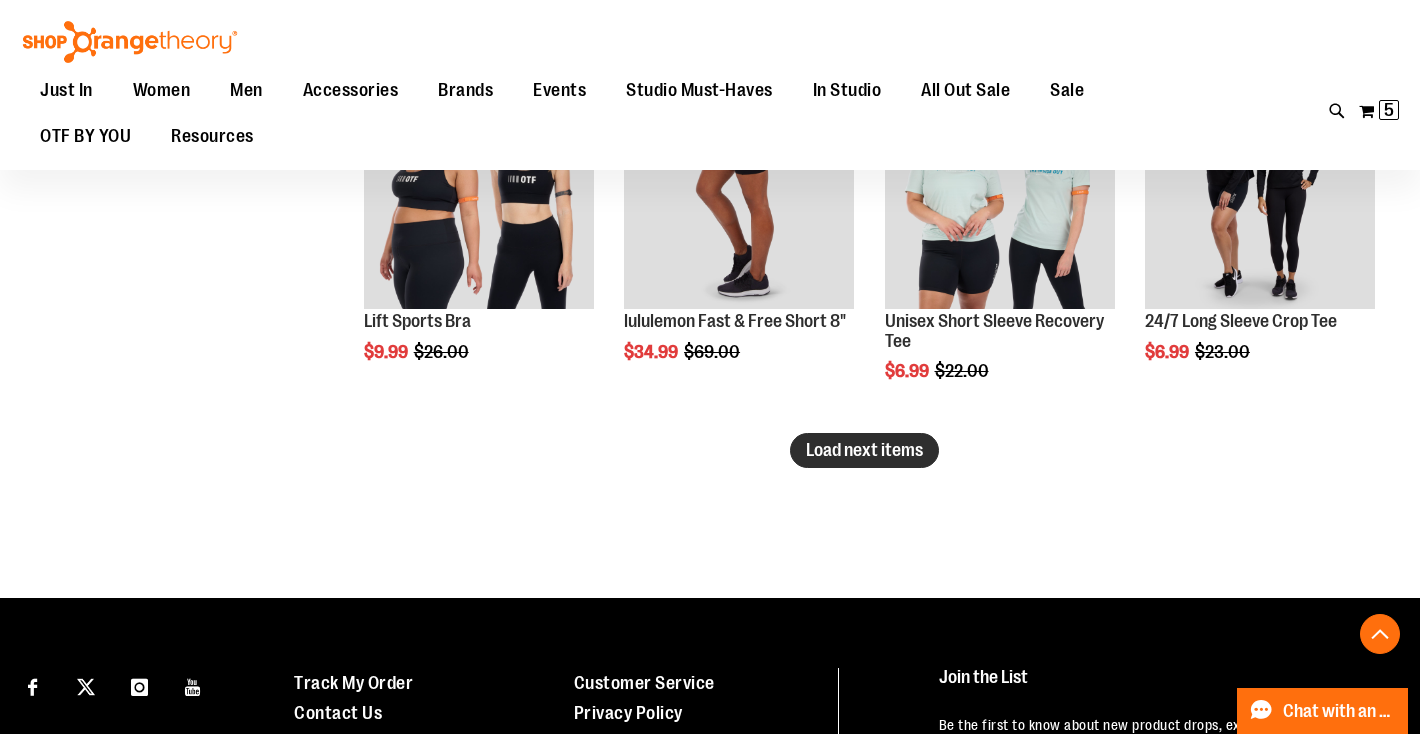 click on "Load next items" at bounding box center [864, 450] 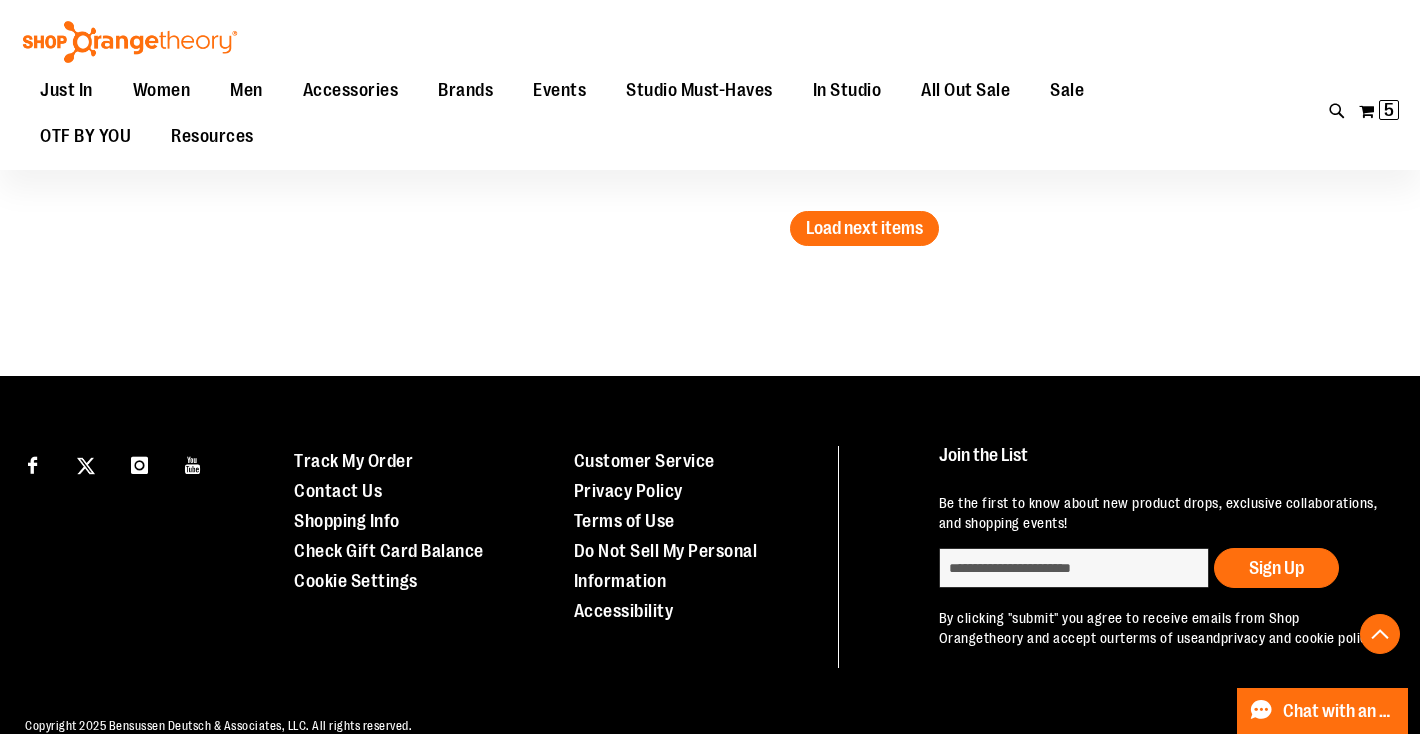 scroll, scrollTop: 10887, scrollLeft: 0, axis: vertical 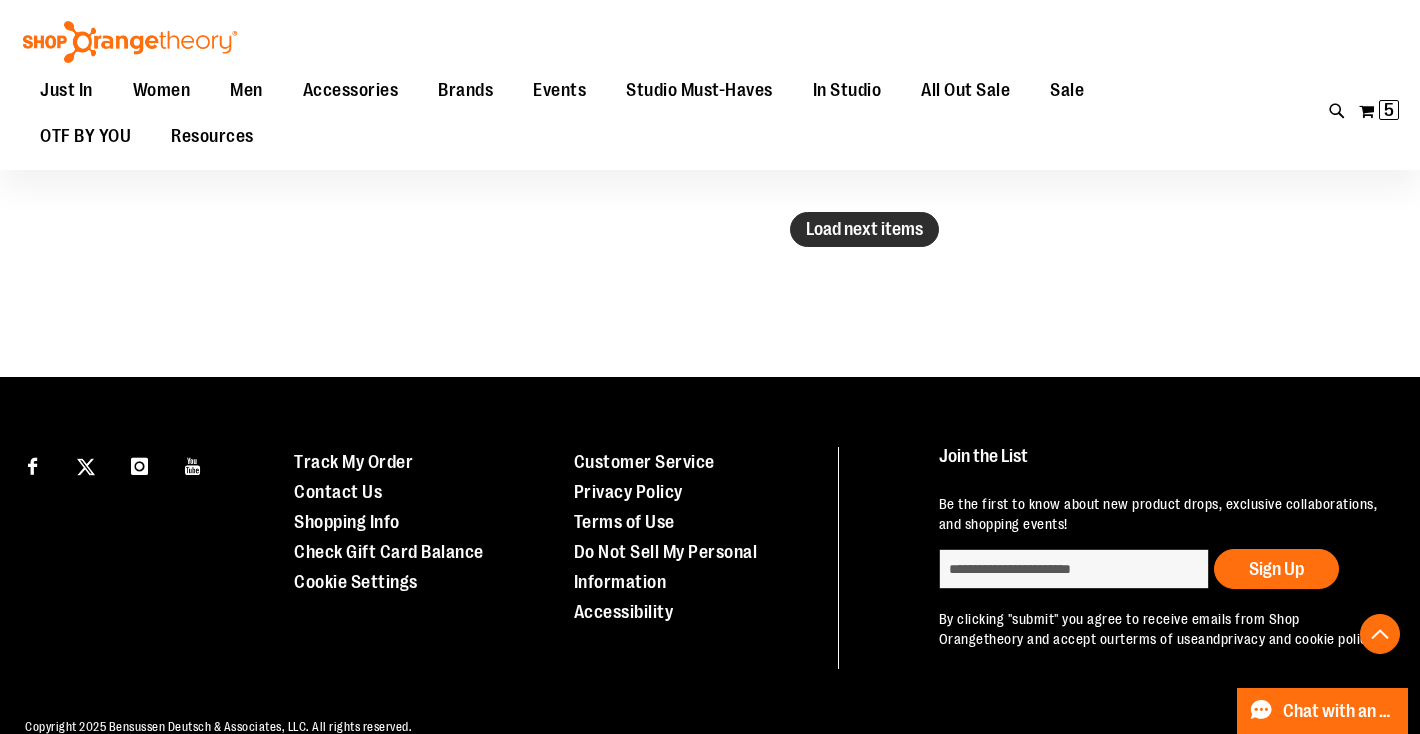 click on "Load next items" at bounding box center [864, 229] 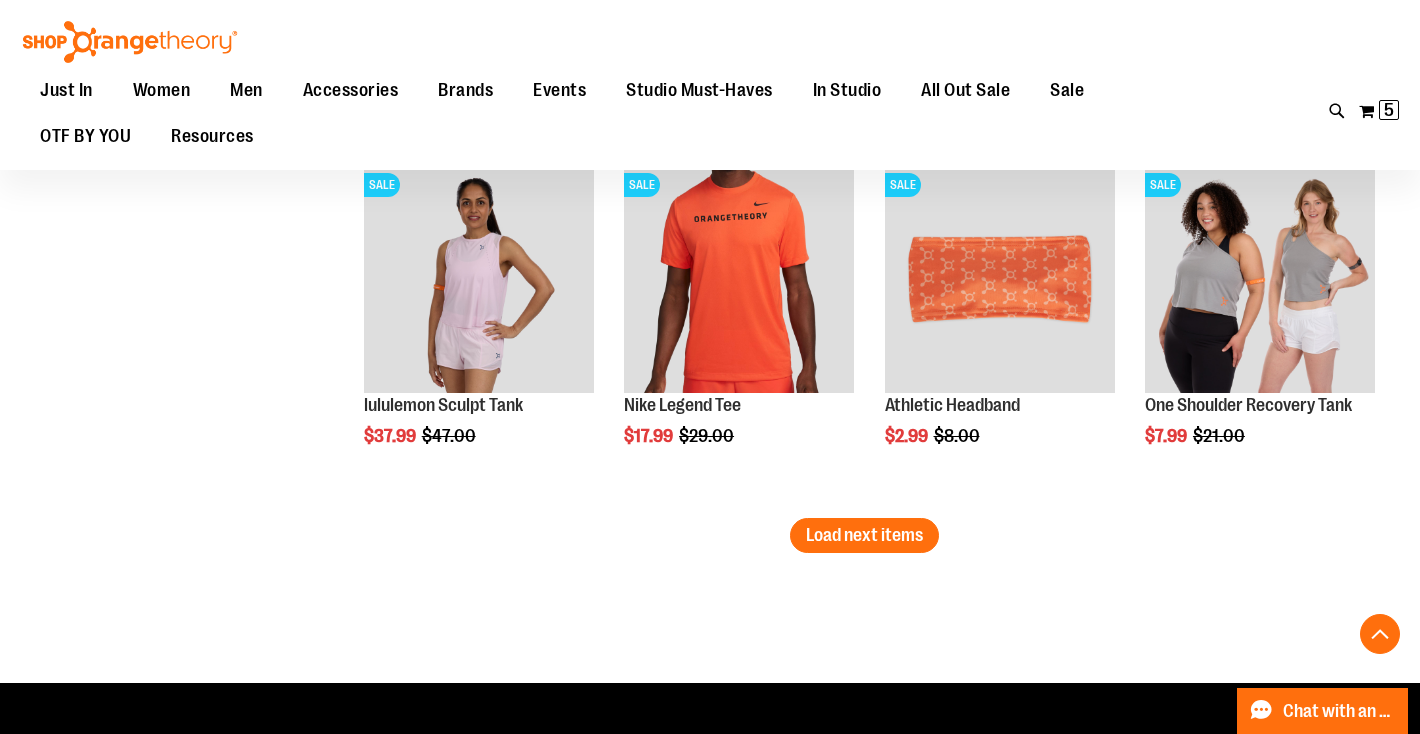 scroll, scrollTop: 11677, scrollLeft: 0, axis: vertical 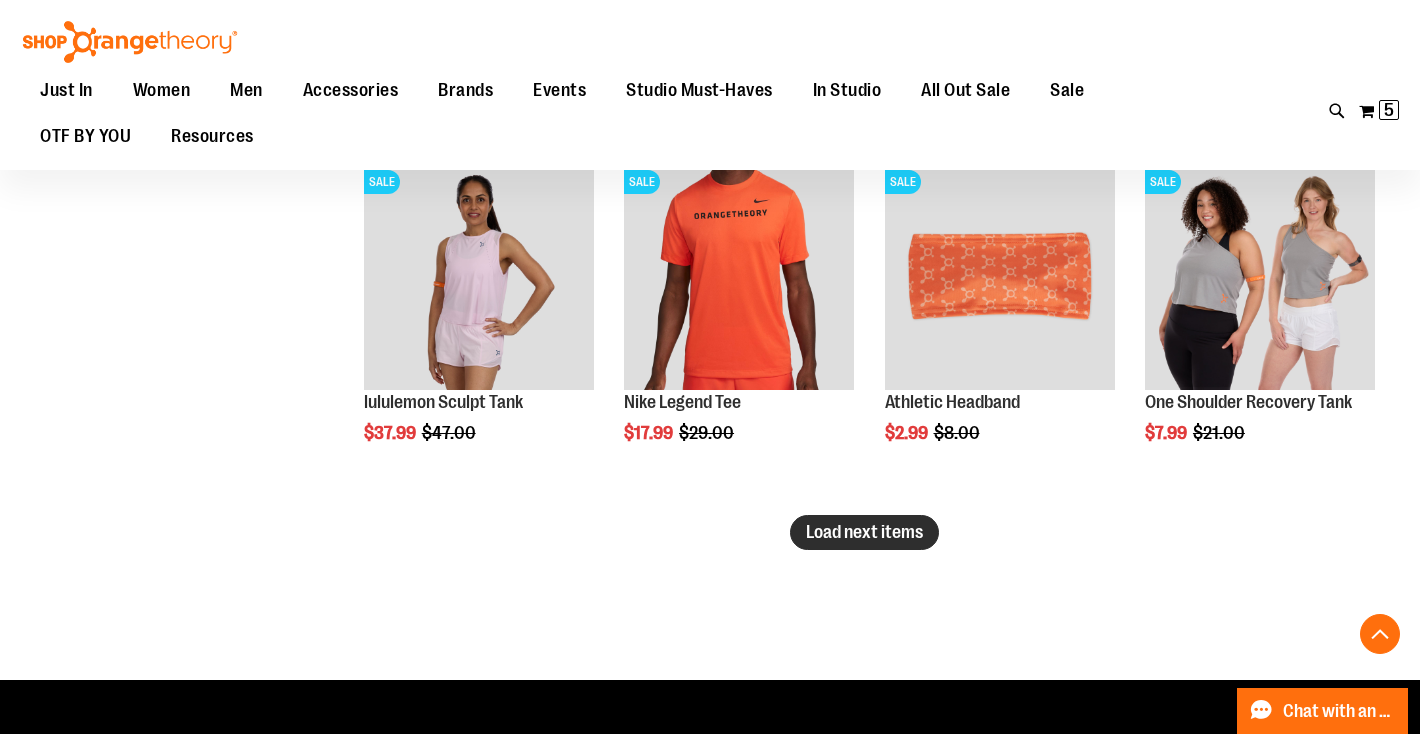click on "Load next items" at bounding box center (864, 532) 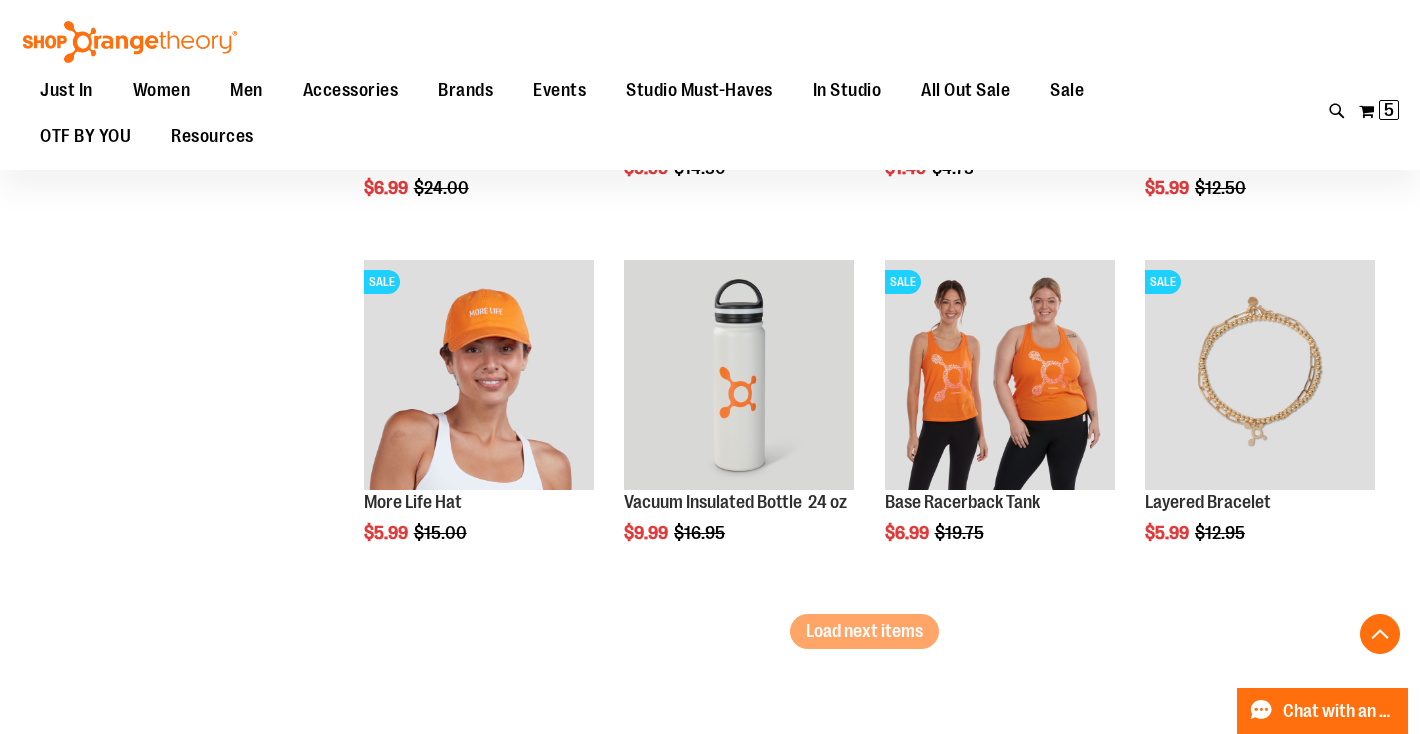 scroll, scrollTop: 12673, scrollLeft: 0, axis: vertical 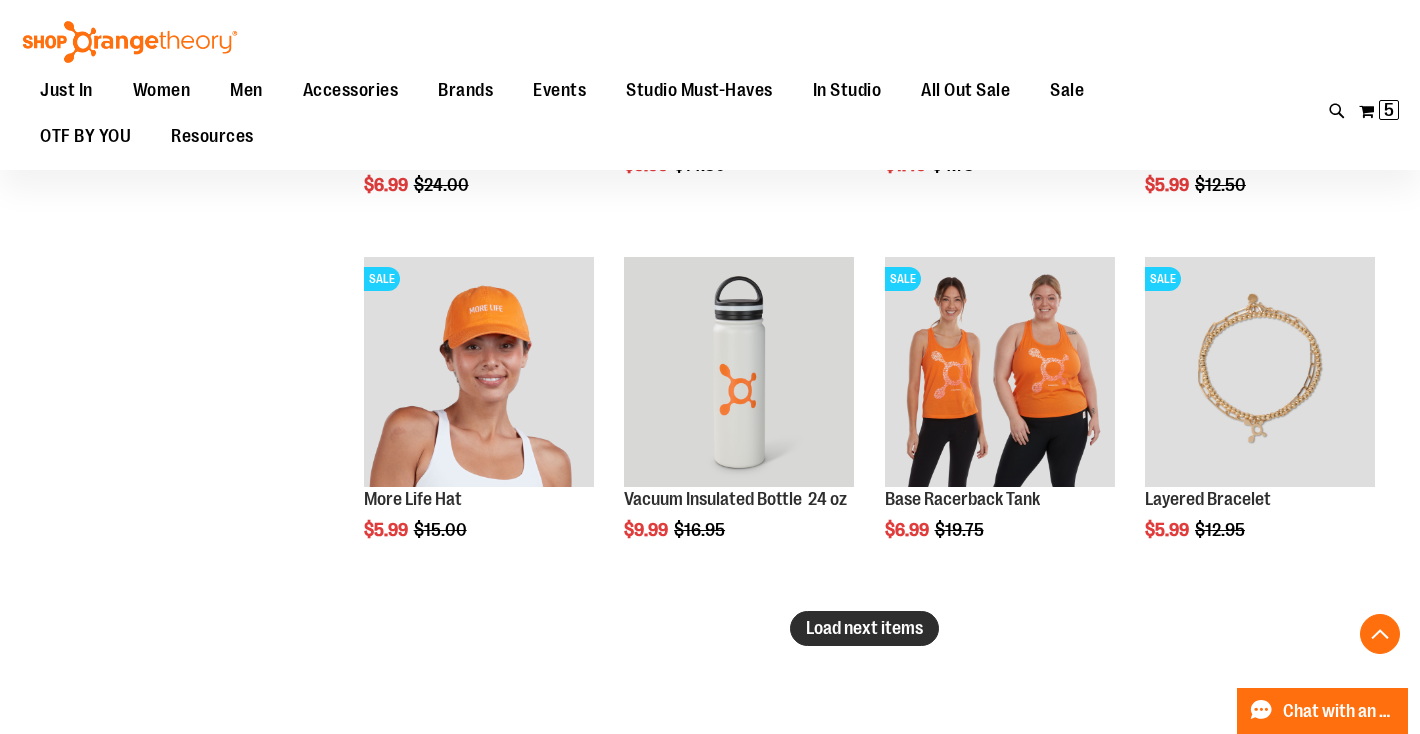 click on "Load next items" at bounding box center (864, 628) 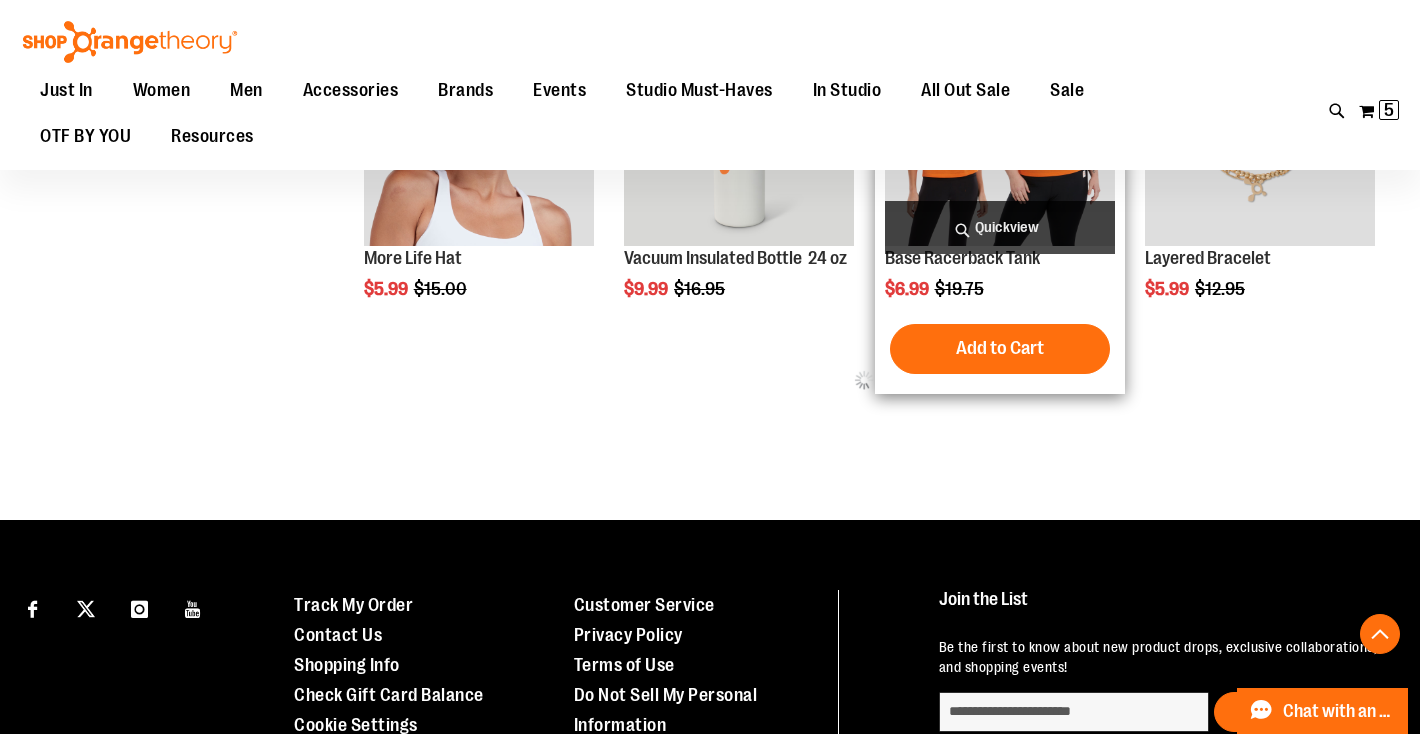 scroll, scrollTop: 12932, scrollLeft: 0, axis: vertical 